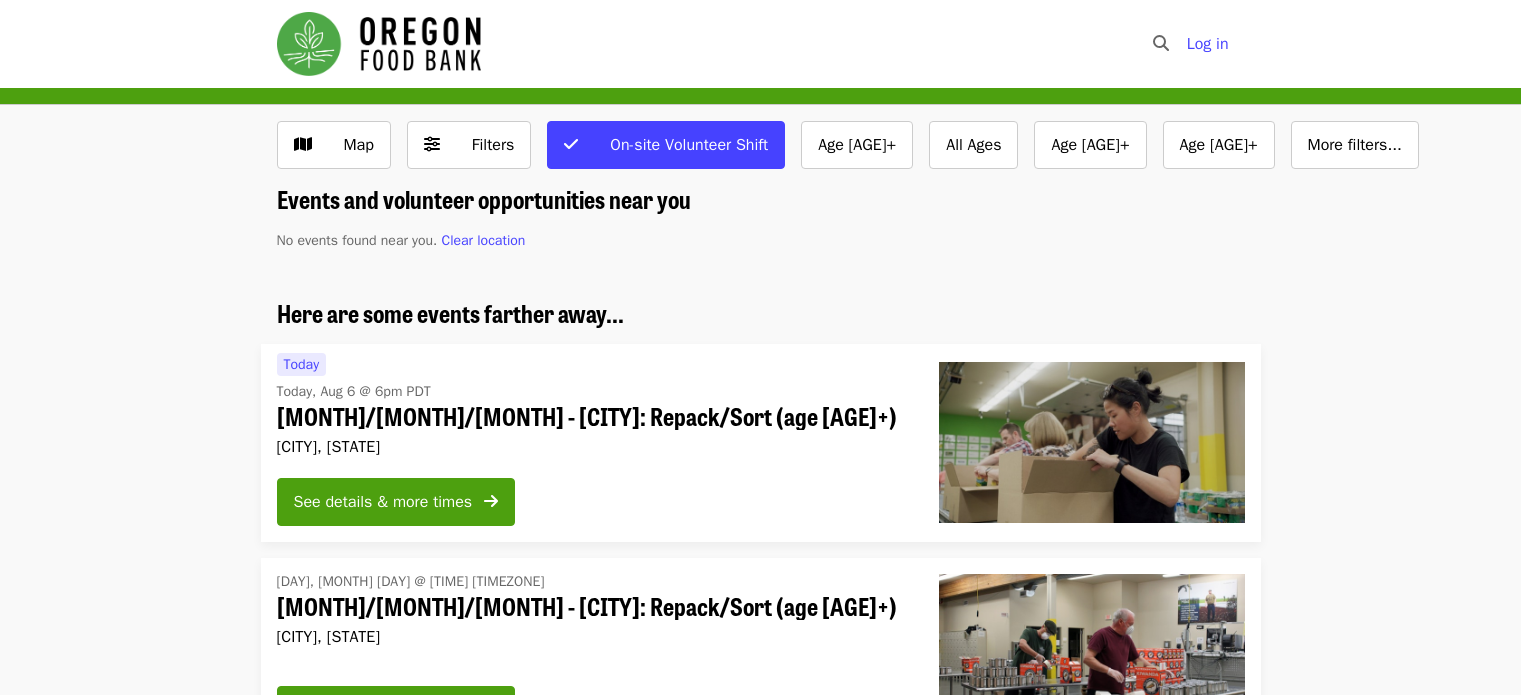 scroll, scrollTop: 0, scrollLeft: 0, axis: both 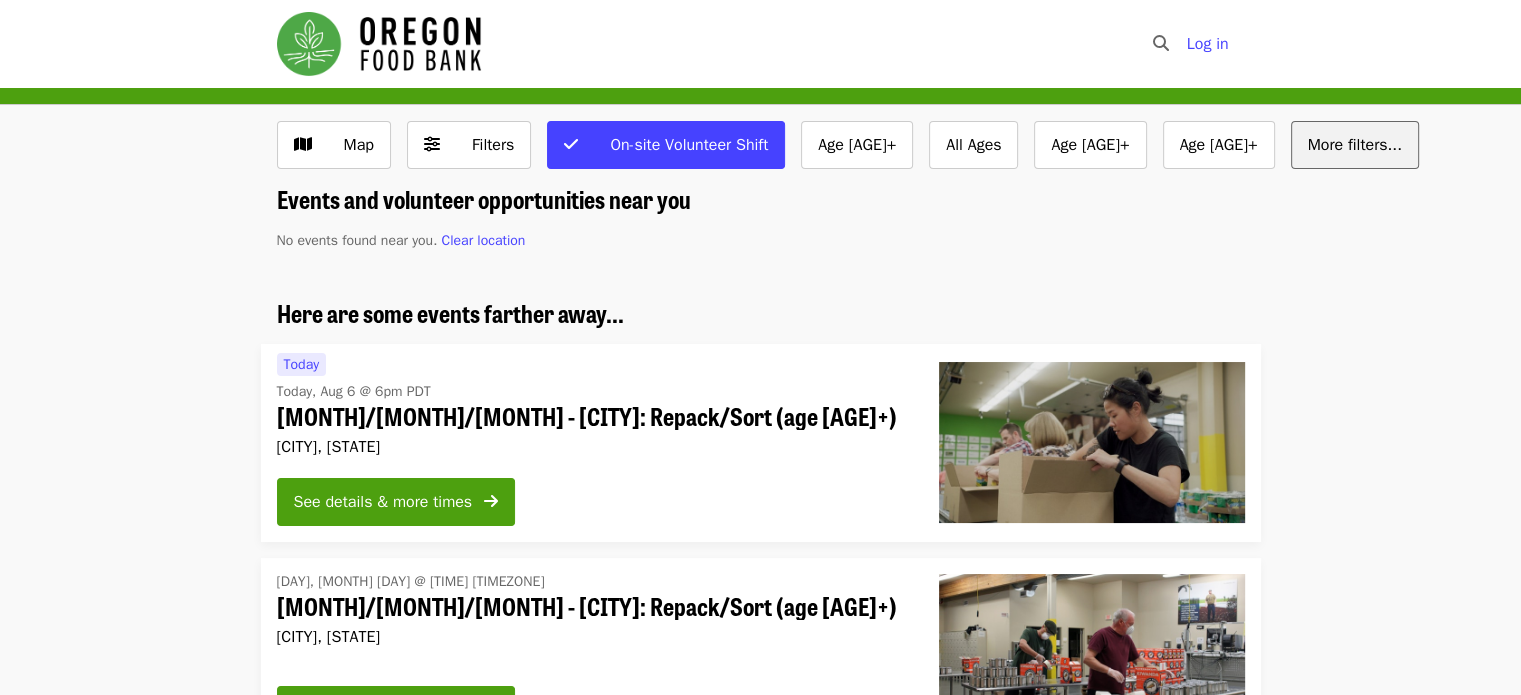 click on "More filters..." at bounding box center [1355, 145] 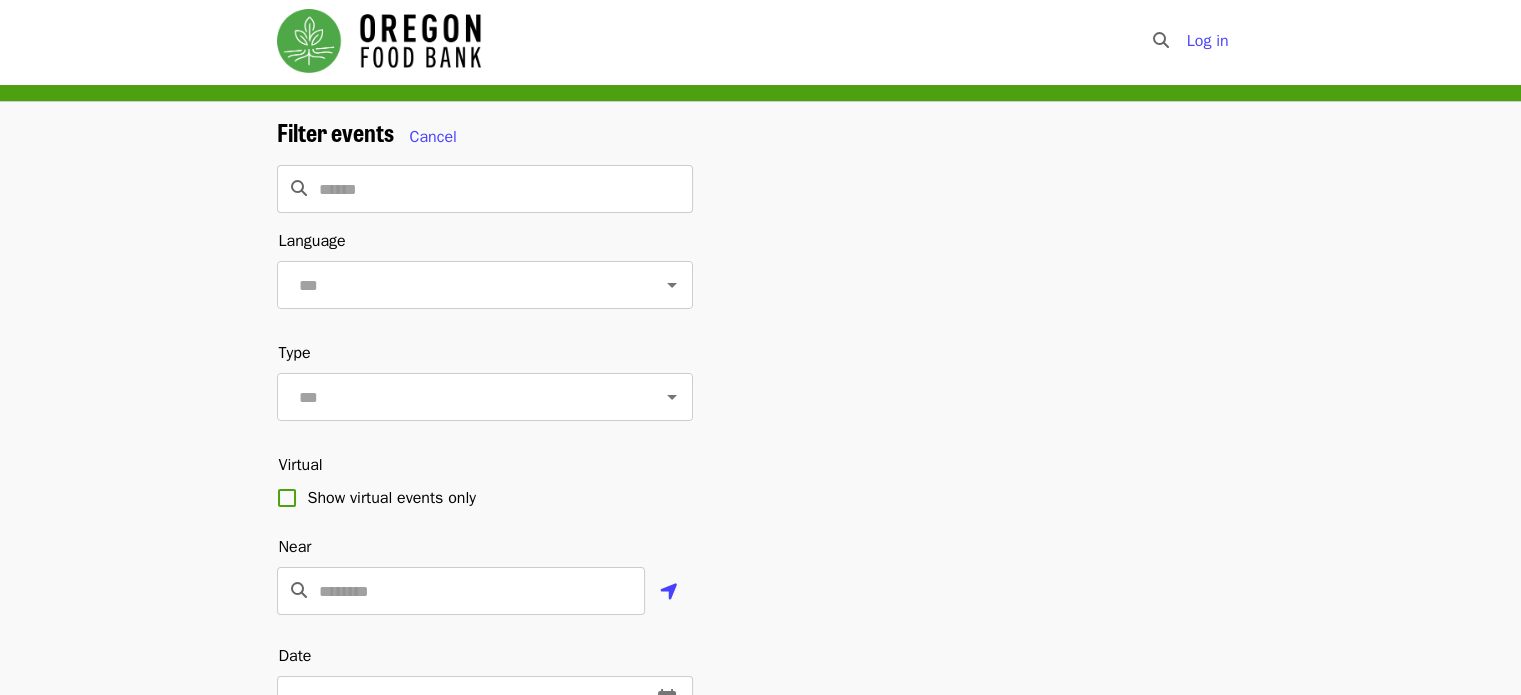 scroll, scrollTop: 0, scrollLeft: 0, axis: both 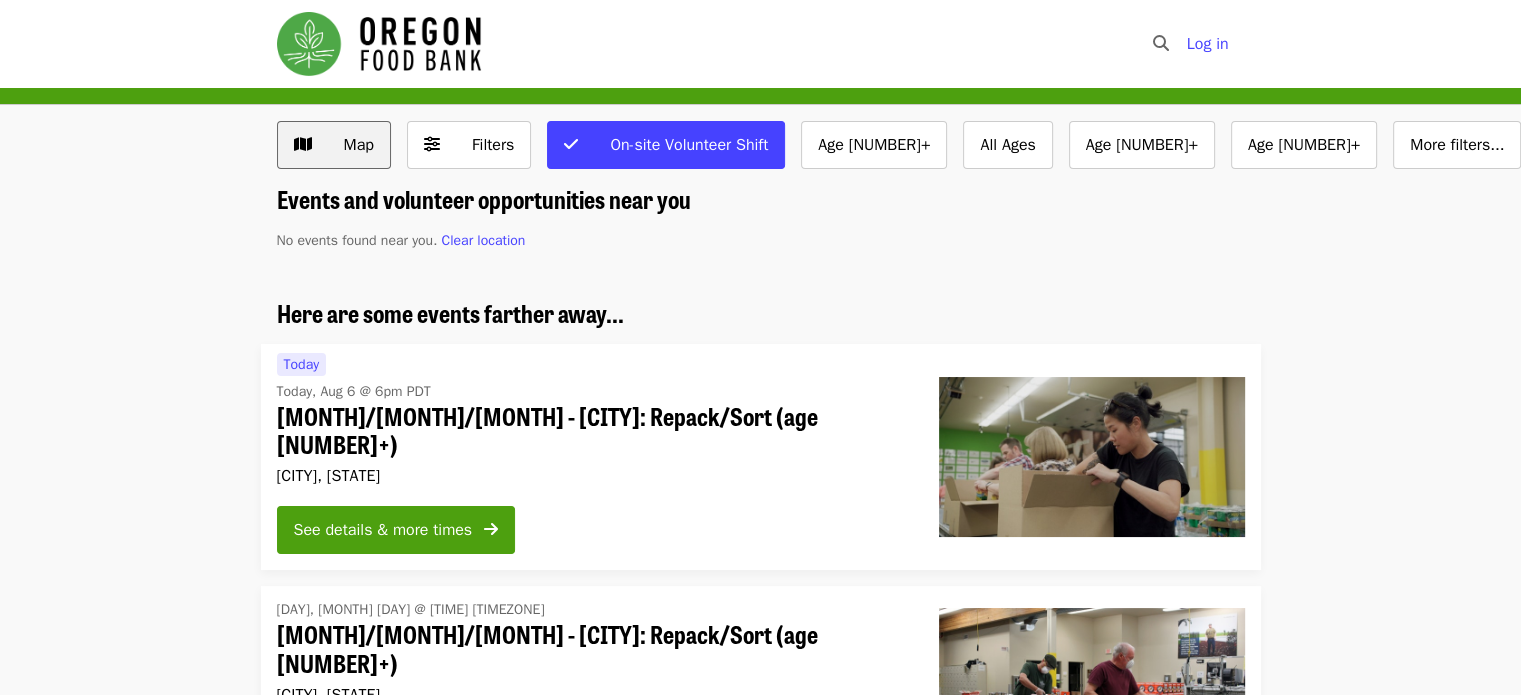 click on "Map" at bounding box center [349, 145] 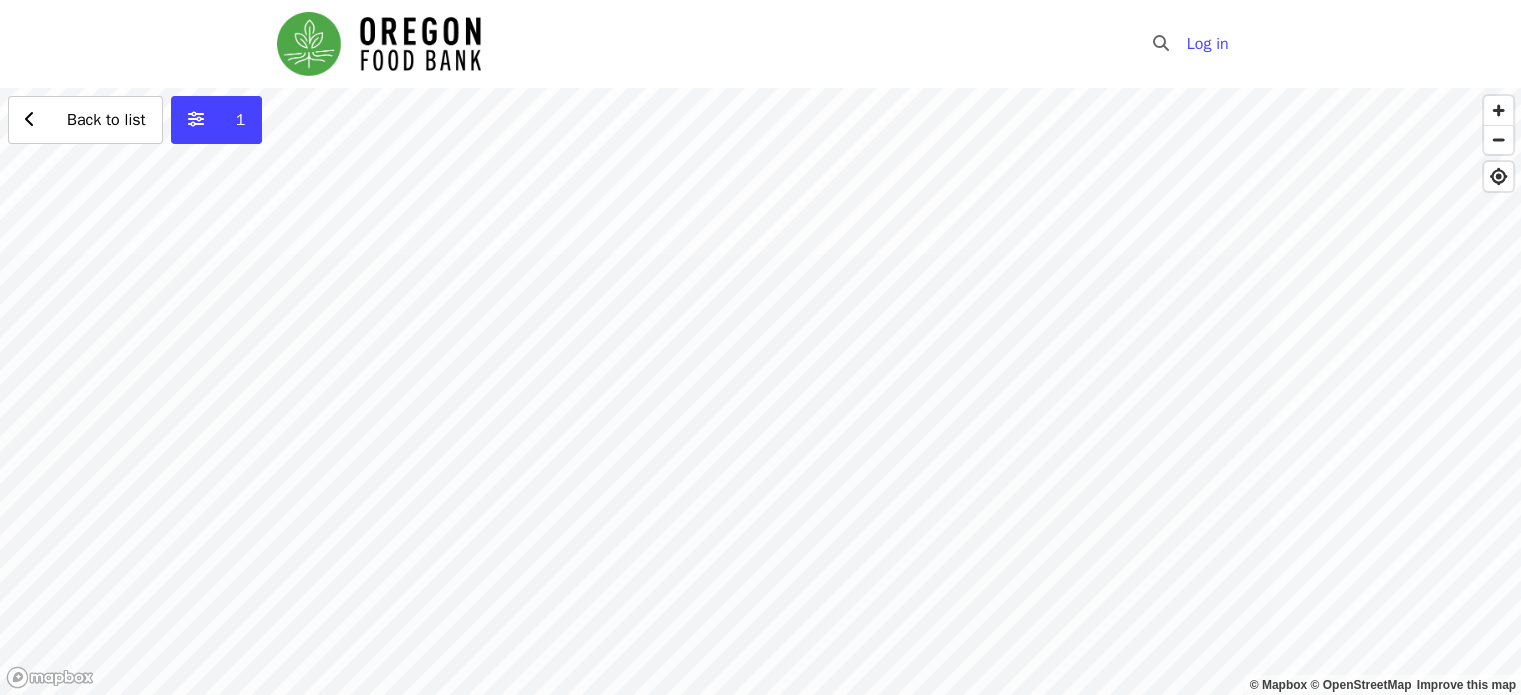 drag, startPoint x: 682, startPoint y: 494, endPoint x: 794, endPoint y: 317, distance: 209.45883 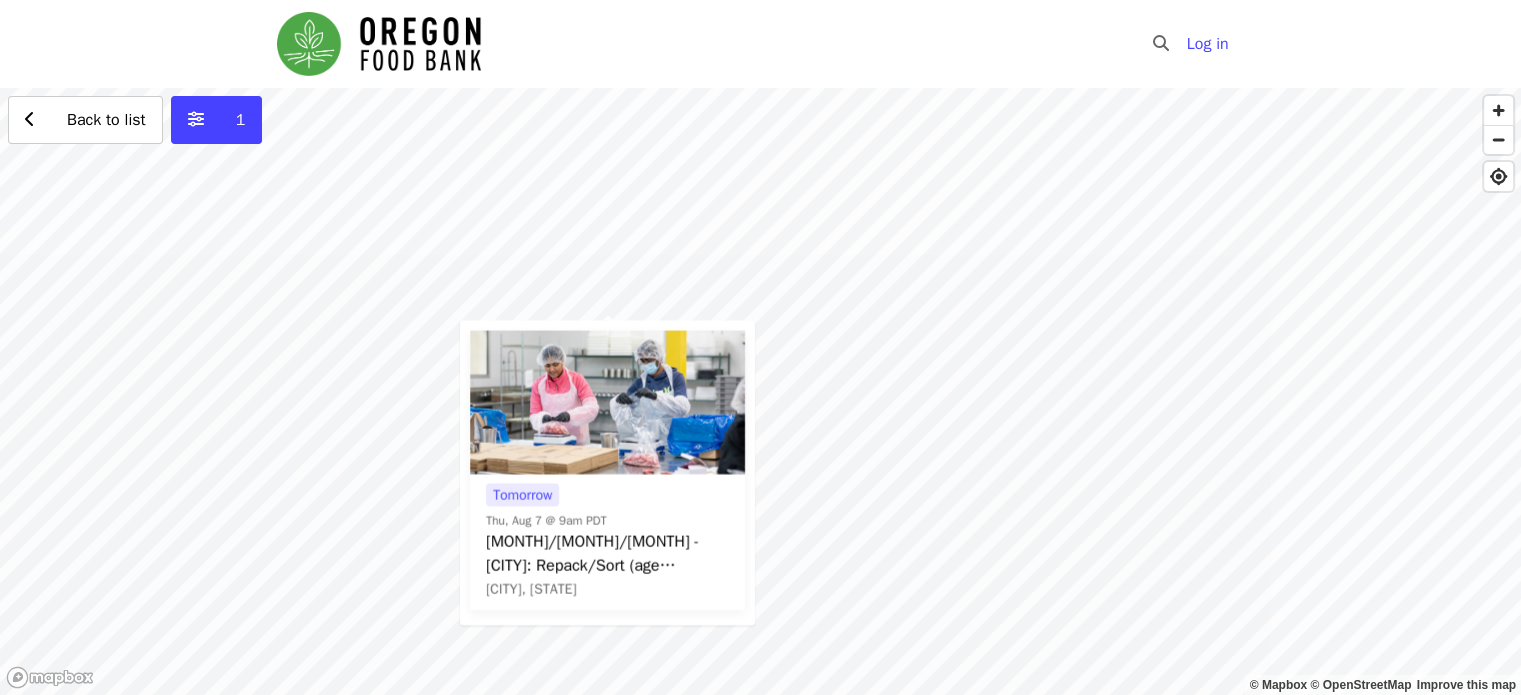 drag, startPoint x: 1210, startPoint y: 330, endPoint x: 827, endPoint y: 535, distance: 434.41223 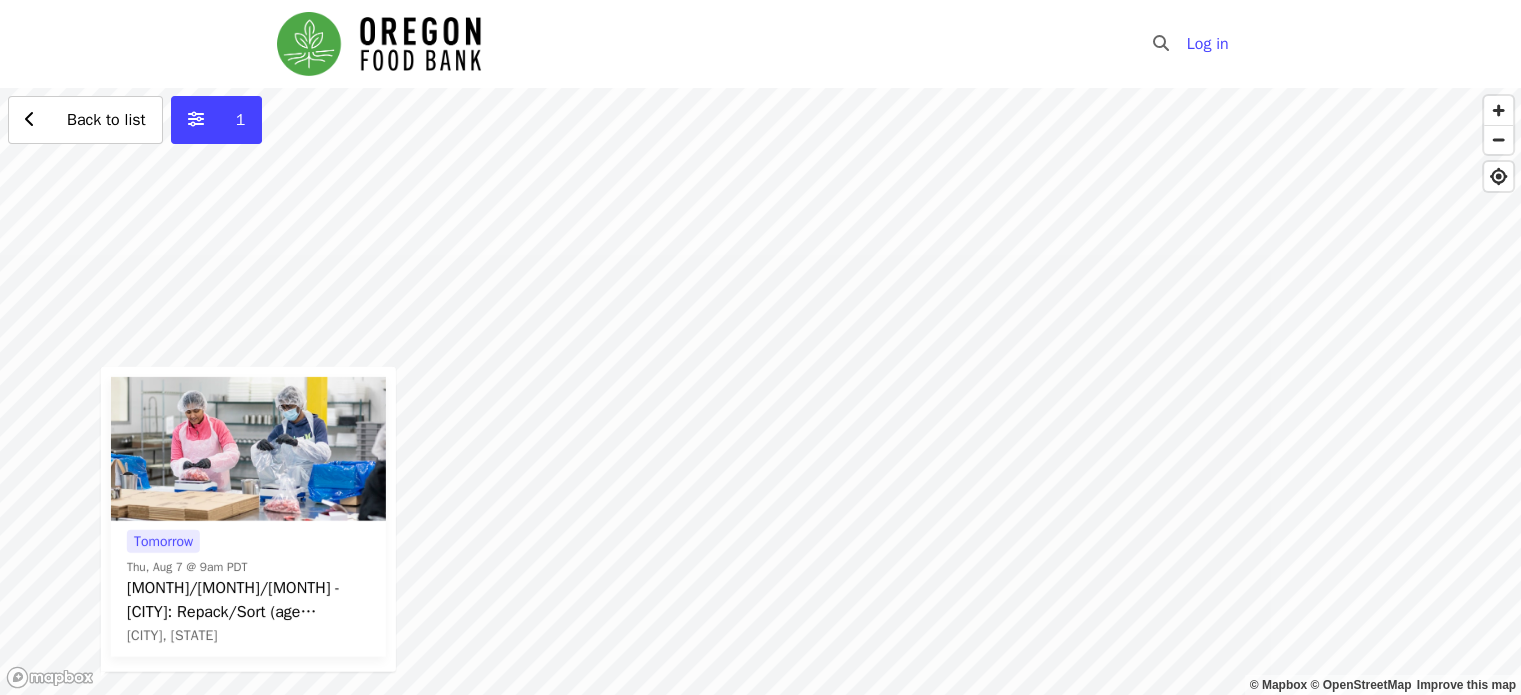 drag, startPoint x: 1209, startPoint y: 372, endPoint x: 1019, endPoint y: 529, distance: 246.47313 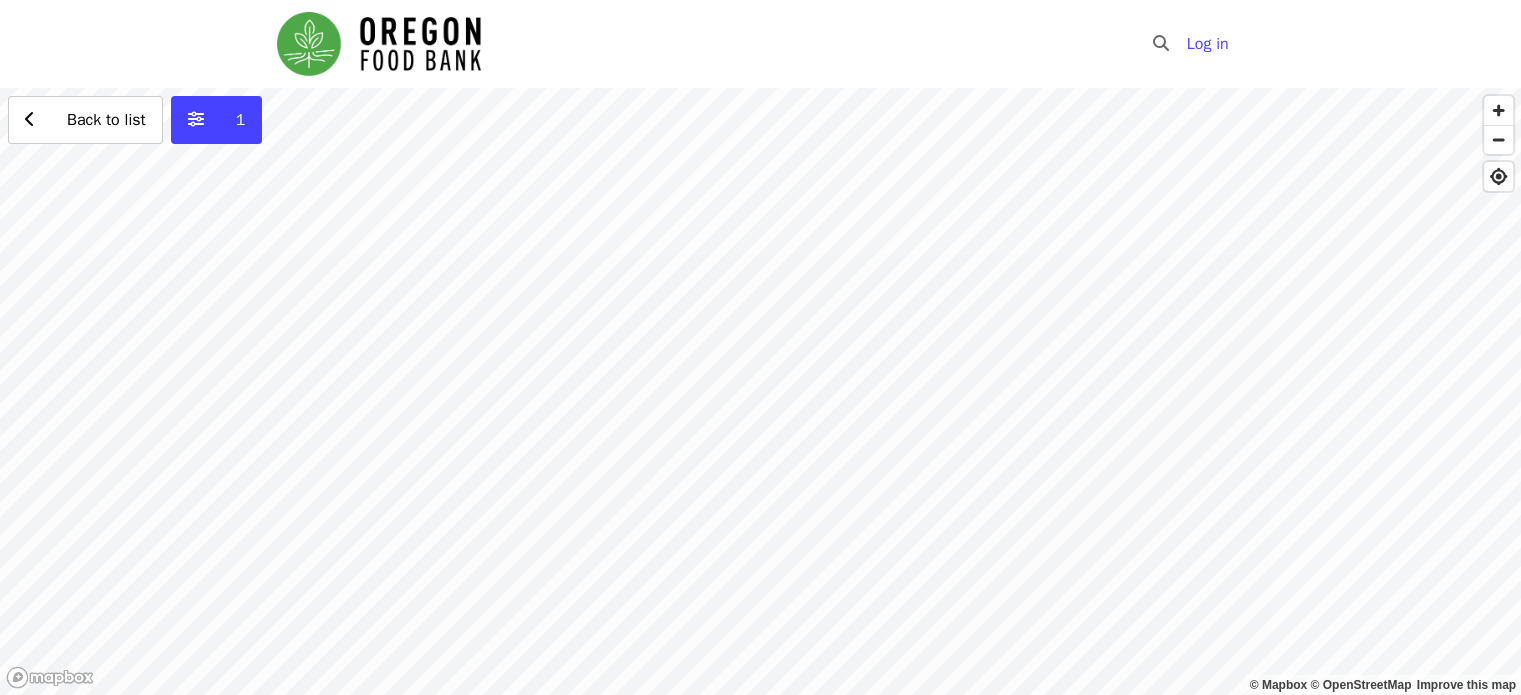 drag, startPoint x: 1265, startPoint y: 394, endPoint x: 981, endPoint y: 456, distance: 290.68884 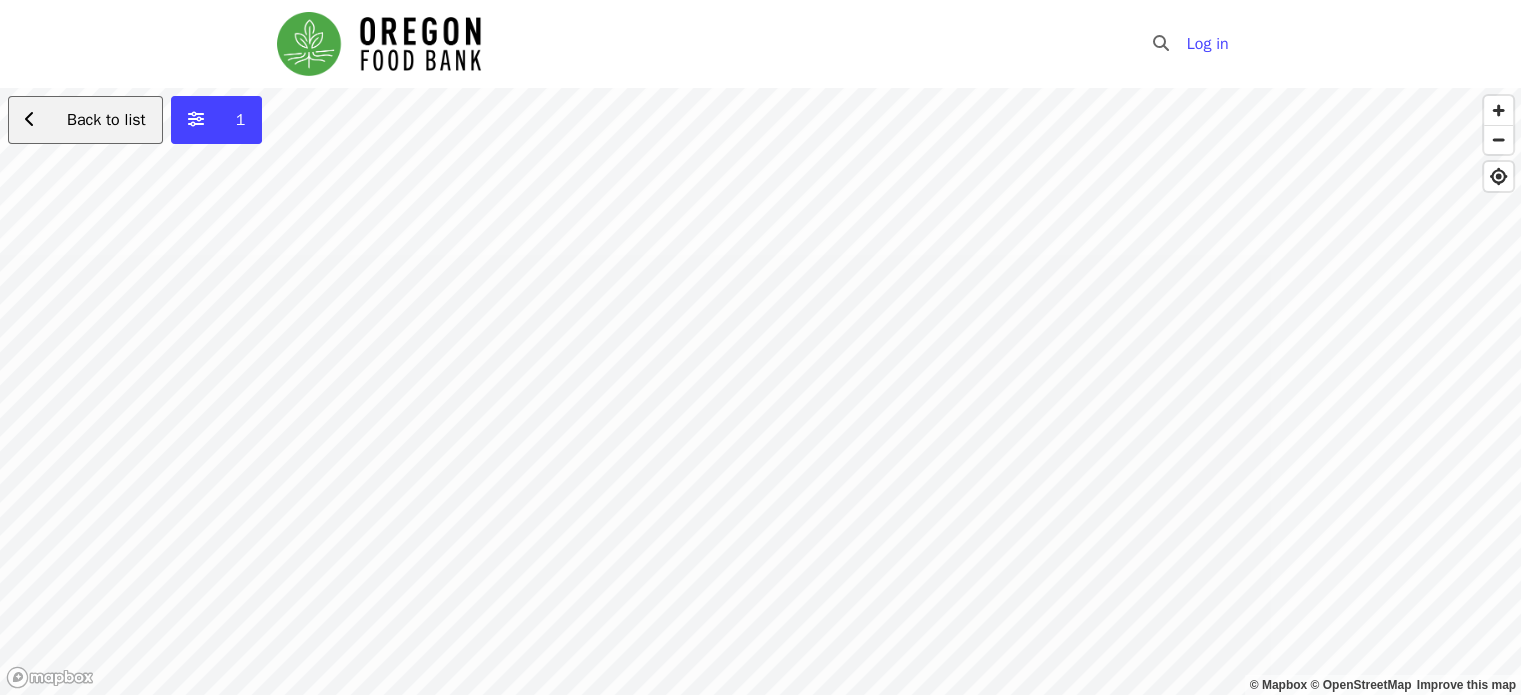 click on "Back to list" at bounding box center [106, 120] 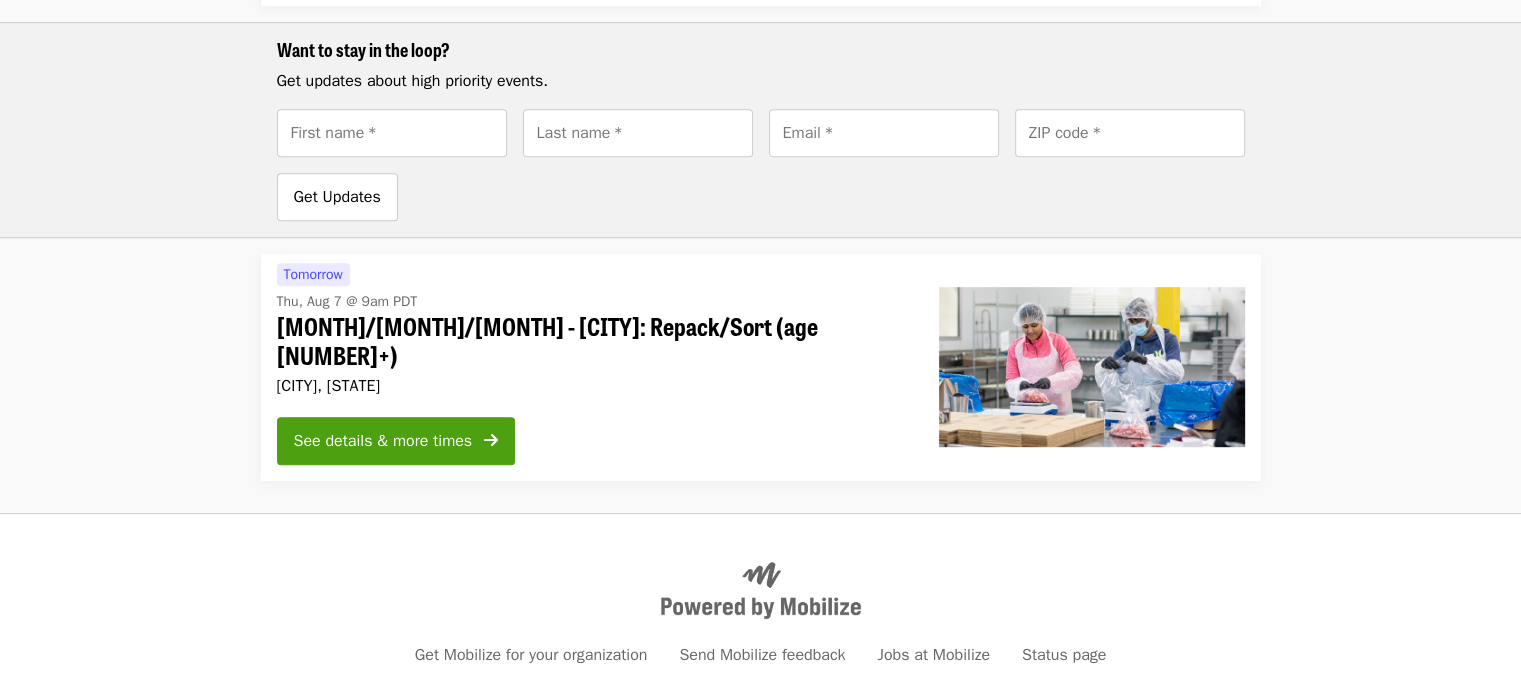 scroll, scrollTop: 916, scrollLeft: 0, axis: vertical 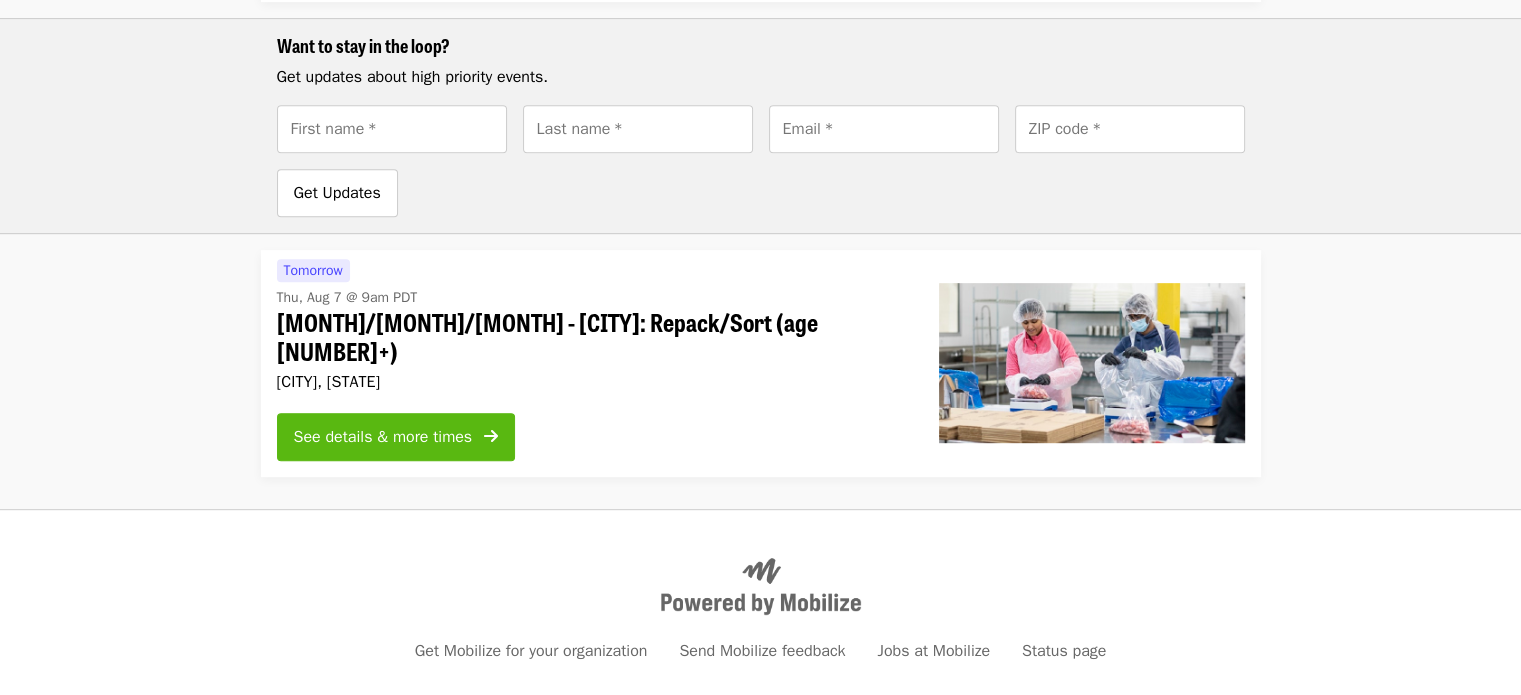 click on "See details & more times" at bounding box center [383, 437] 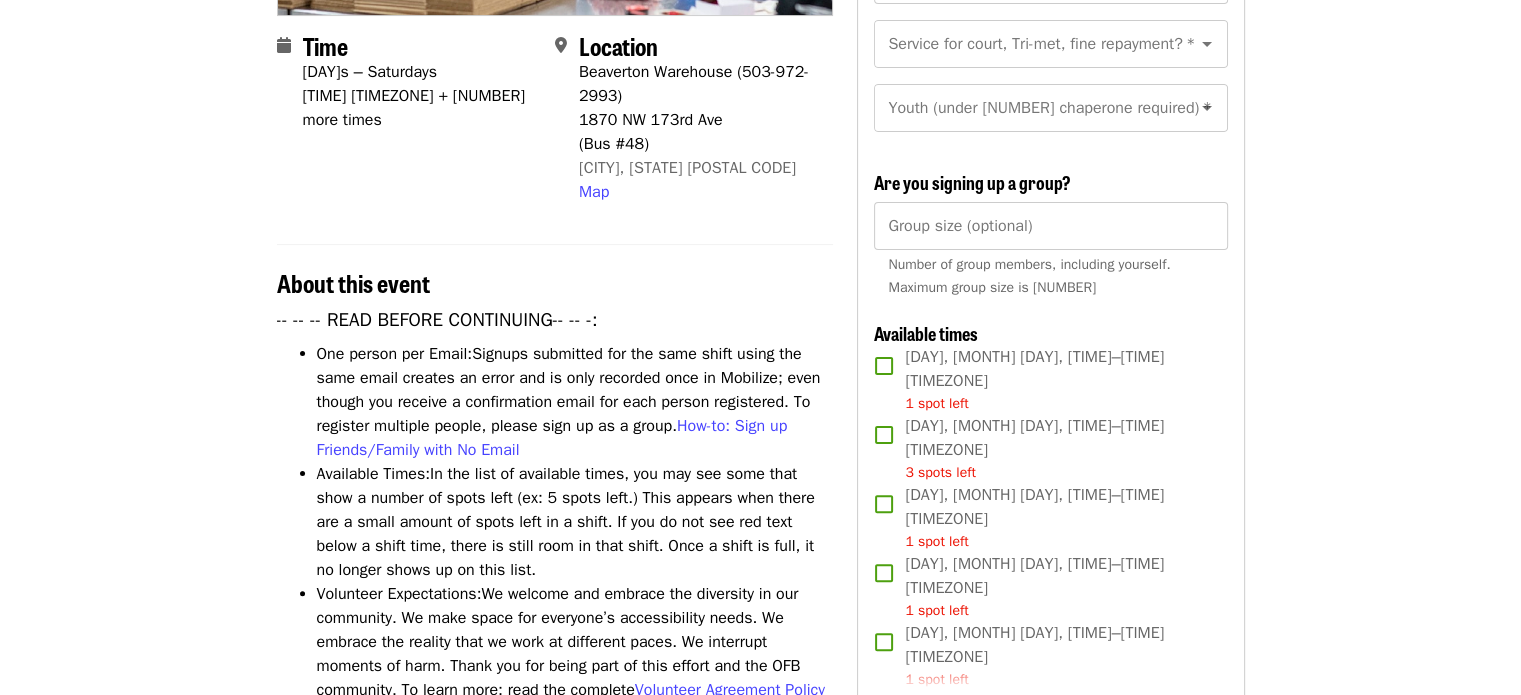 scroll, scrollTop: 500, scrollLeft: 0, axis: vertical 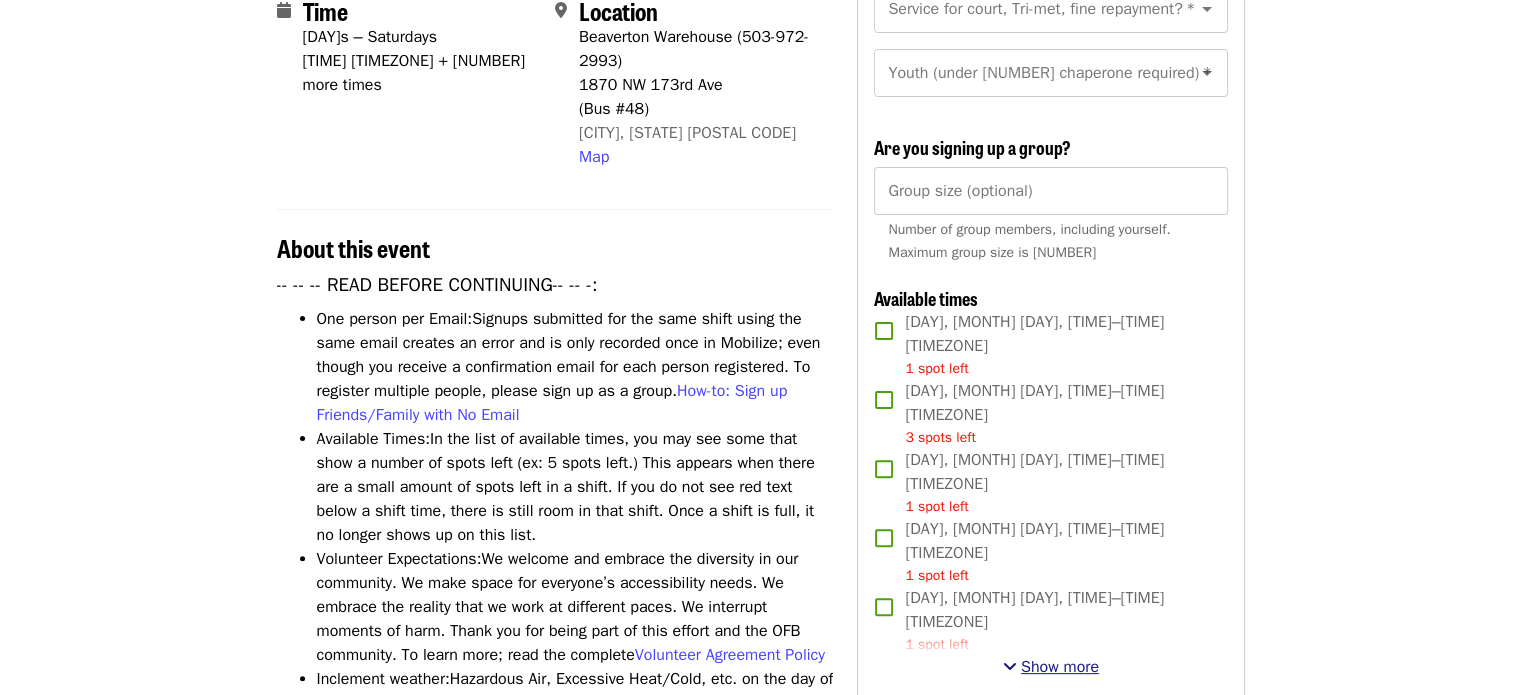 click on "Show more" at bounding box center (1060, 667) 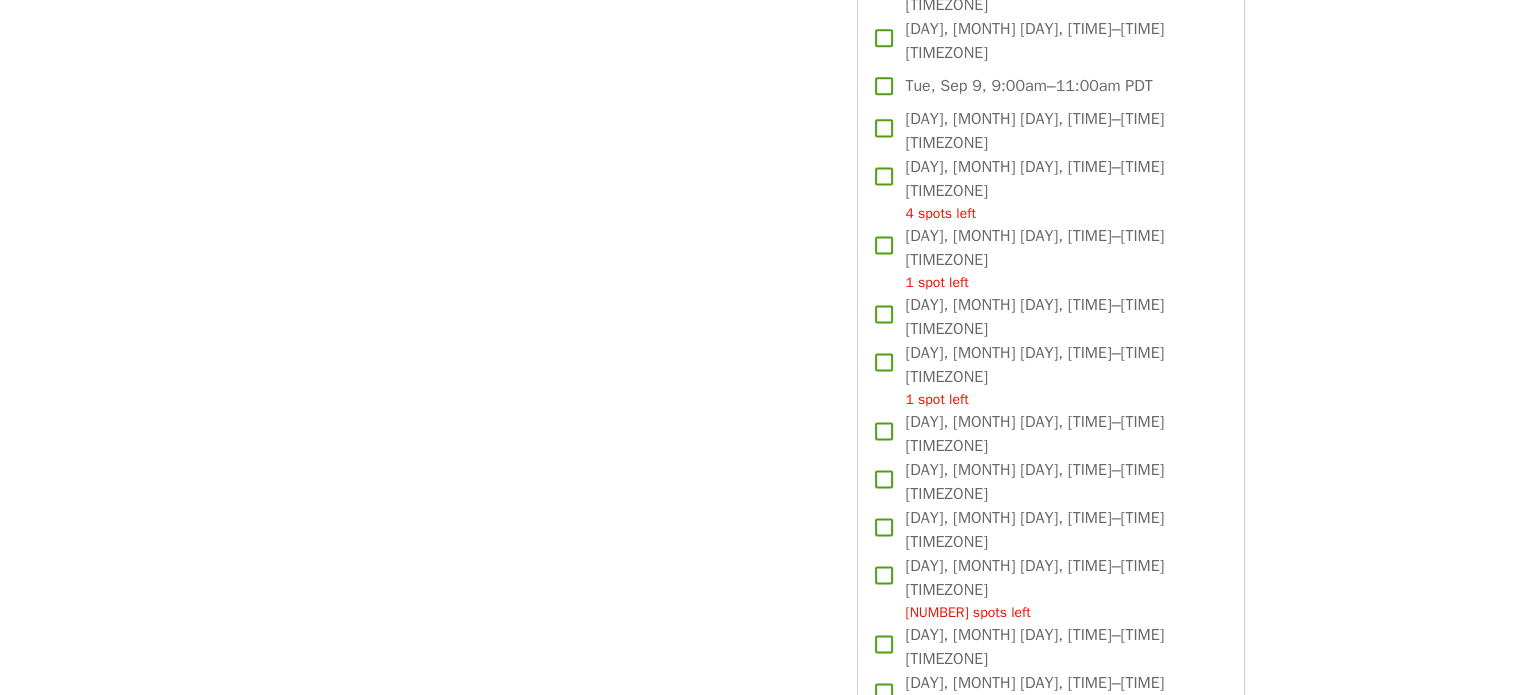 scroll, scrollTop: 2700, scrollLeft: 0, axis: vertical 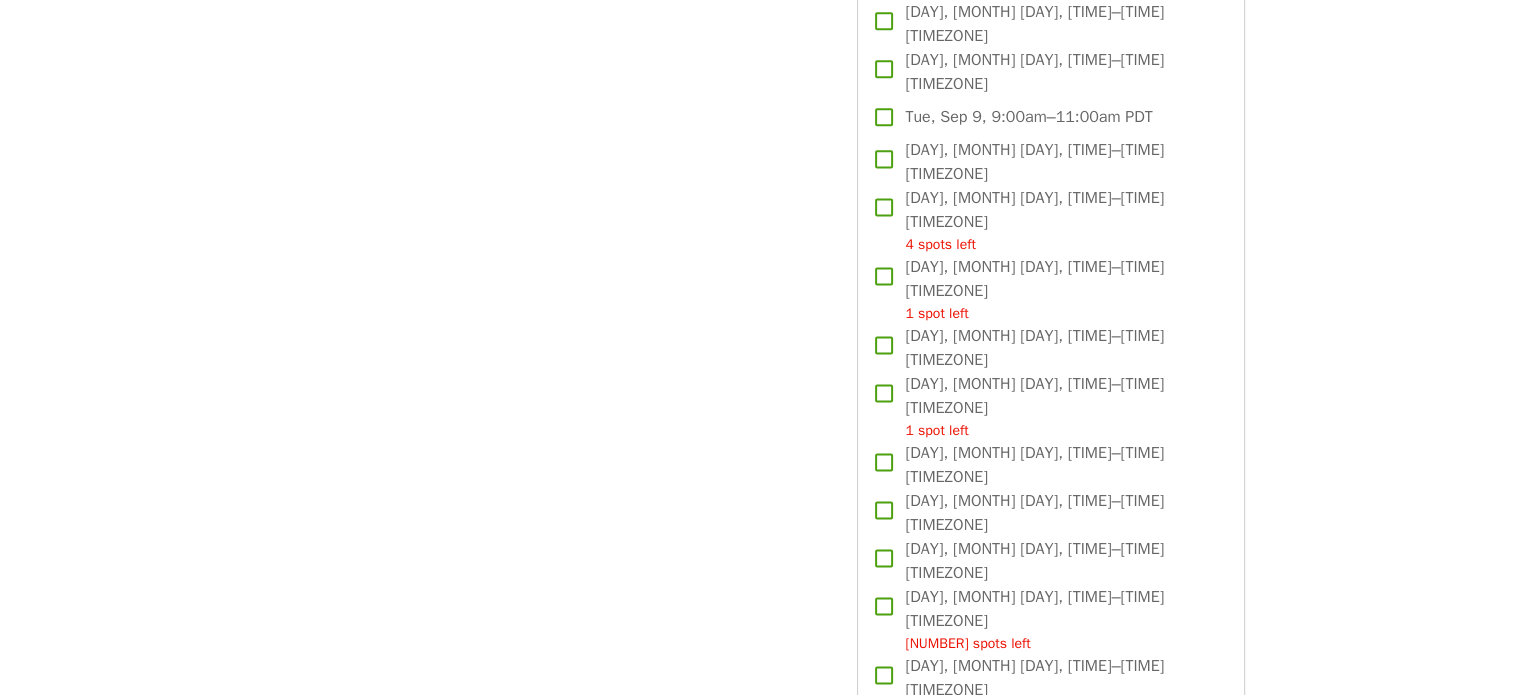 click on "Show fewer" at bounding box center (1060, 1581) 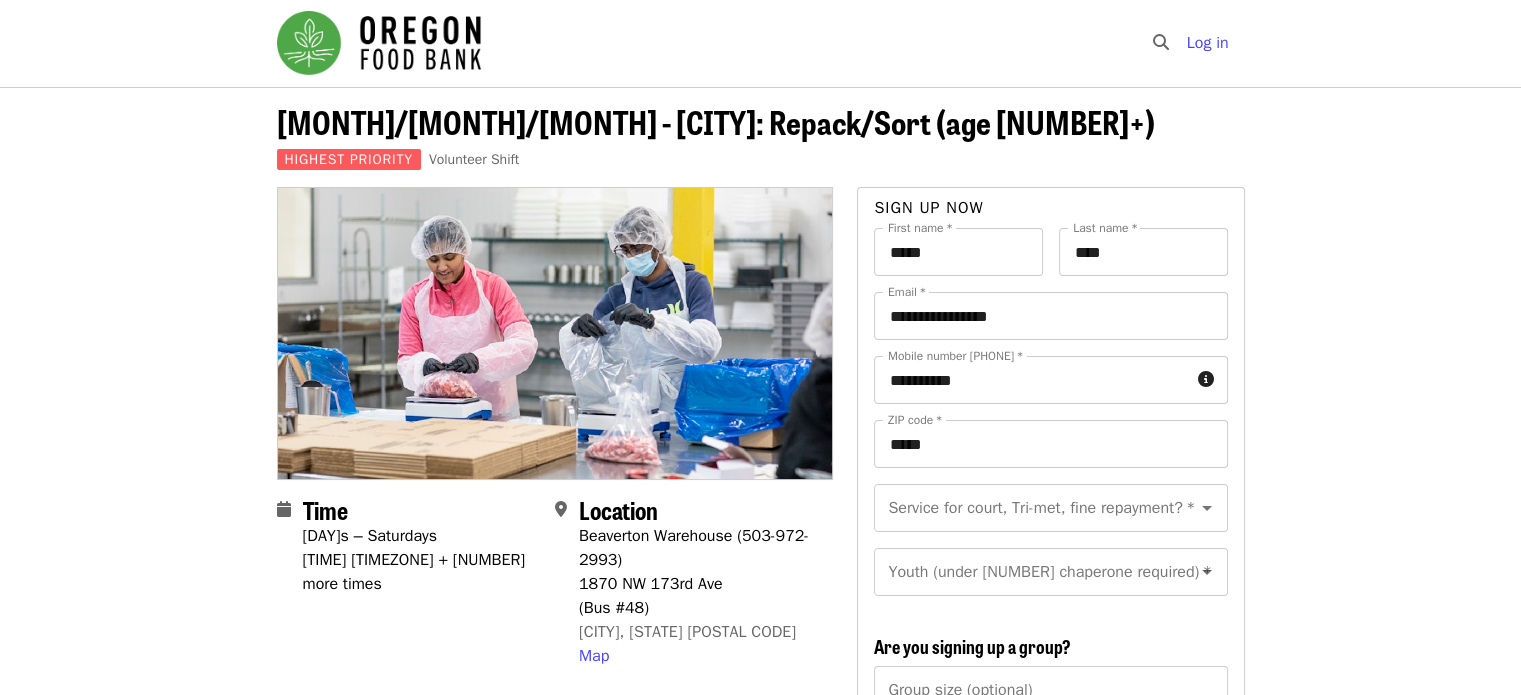 scroll, scrollTop: 0, scrollLeft: 0, axis: both 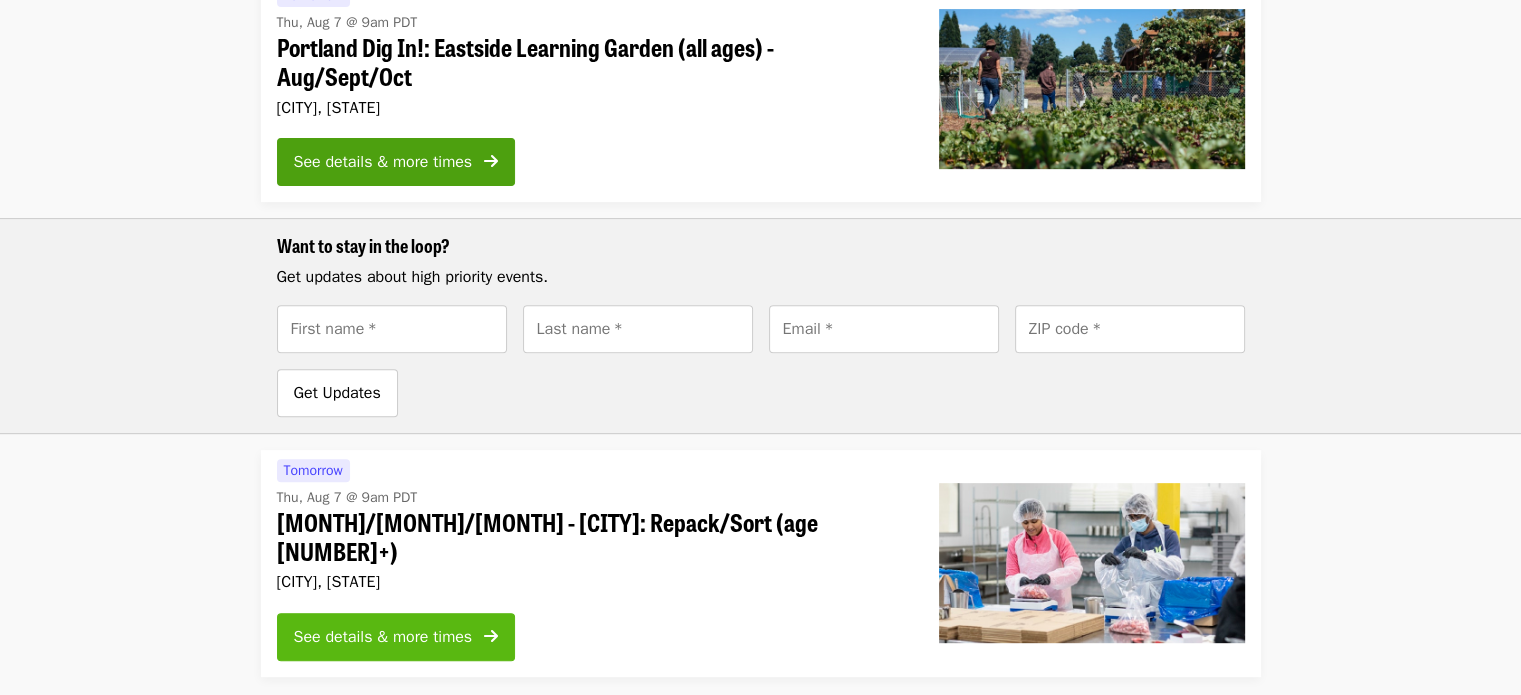 click on "See details & more times" at bounding box center (383, 637) 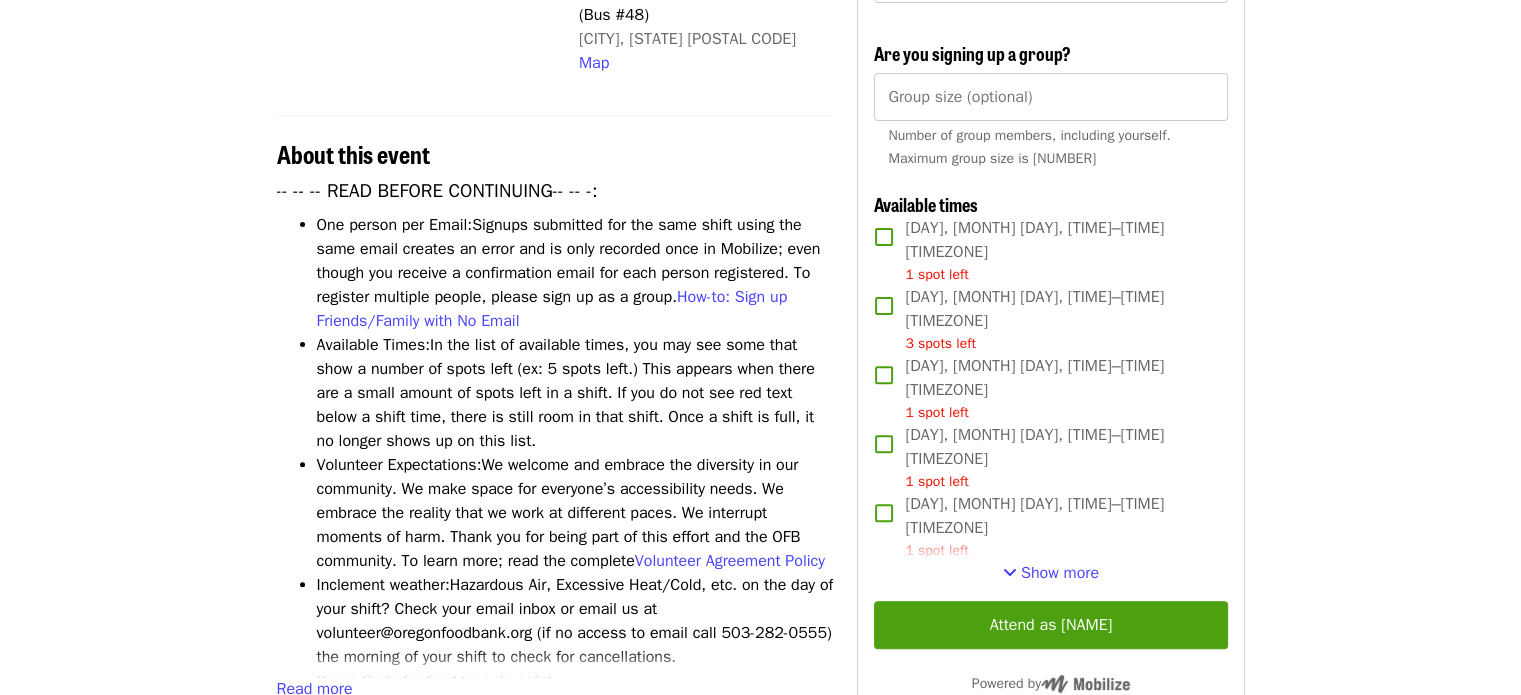 scroll, scrollTop: 600, scrollLeft: 0, axis: vertical 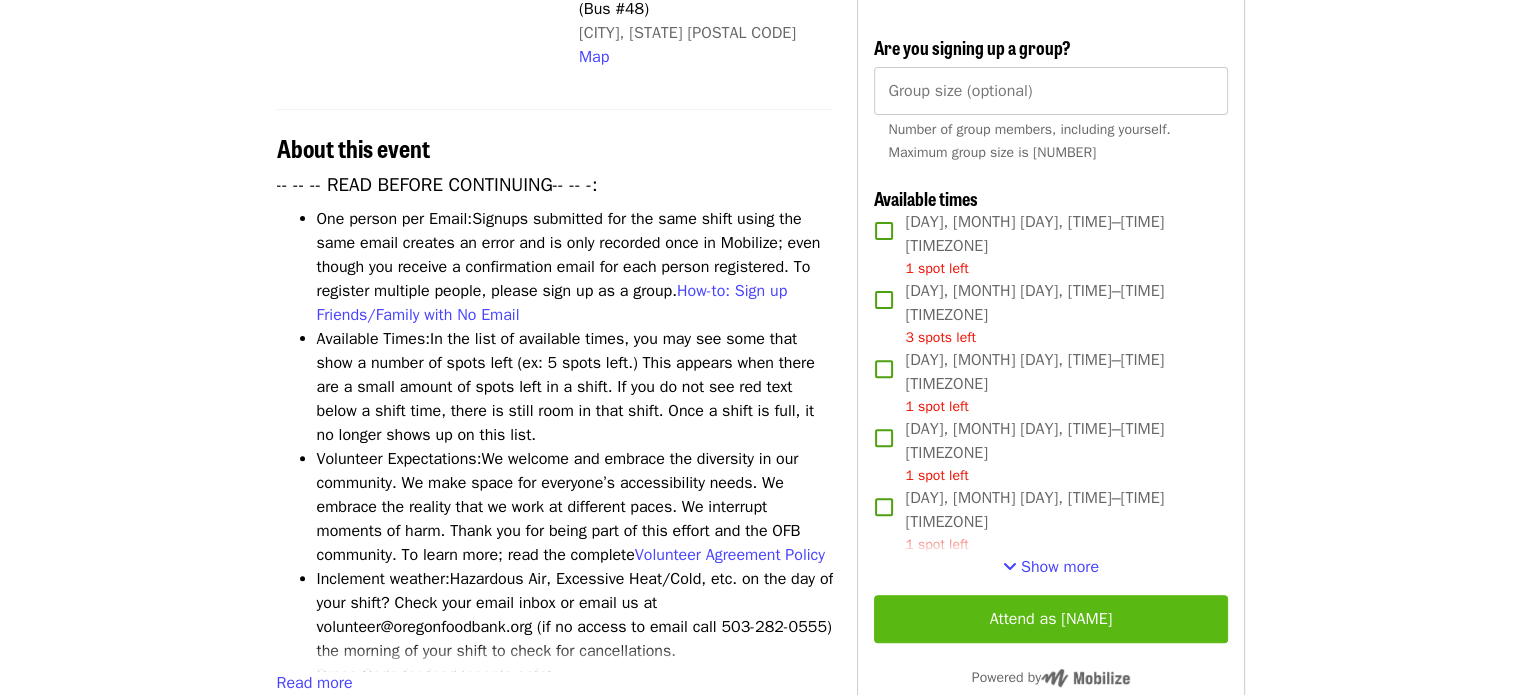 click on "Attend as [PERSON]" at bounding box center (1050, 619) 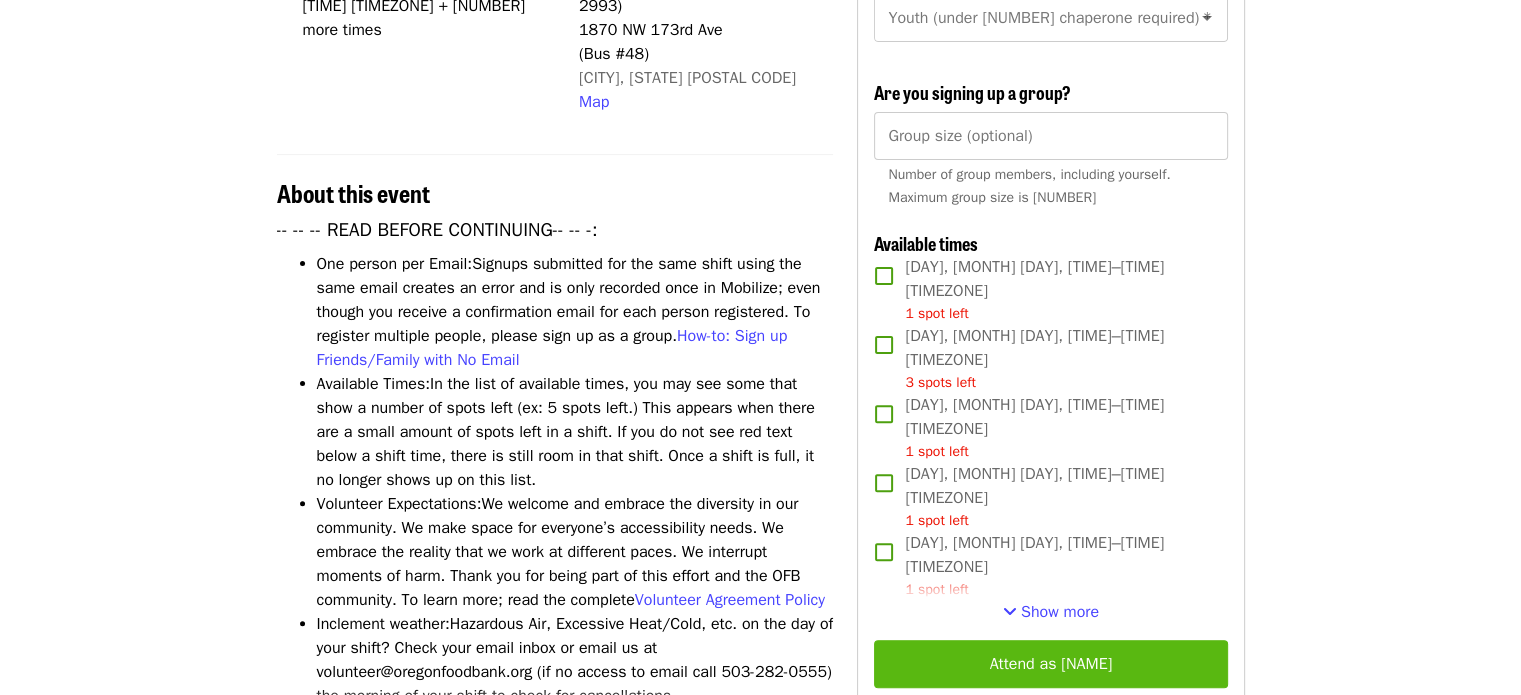 scroll, scrollTop: 589, scrollLeft: 0, axis: vertical 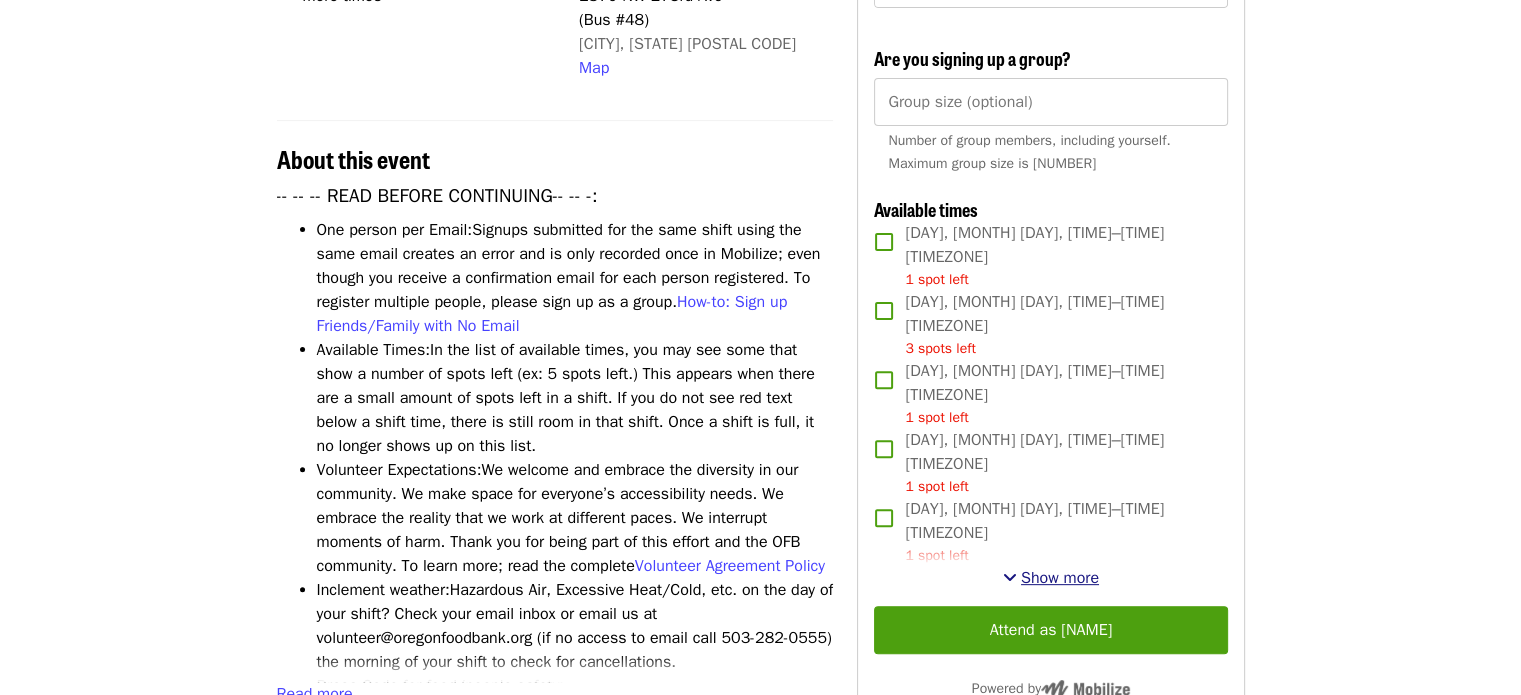 click on "Show more" at bounding box center (1060, 578) 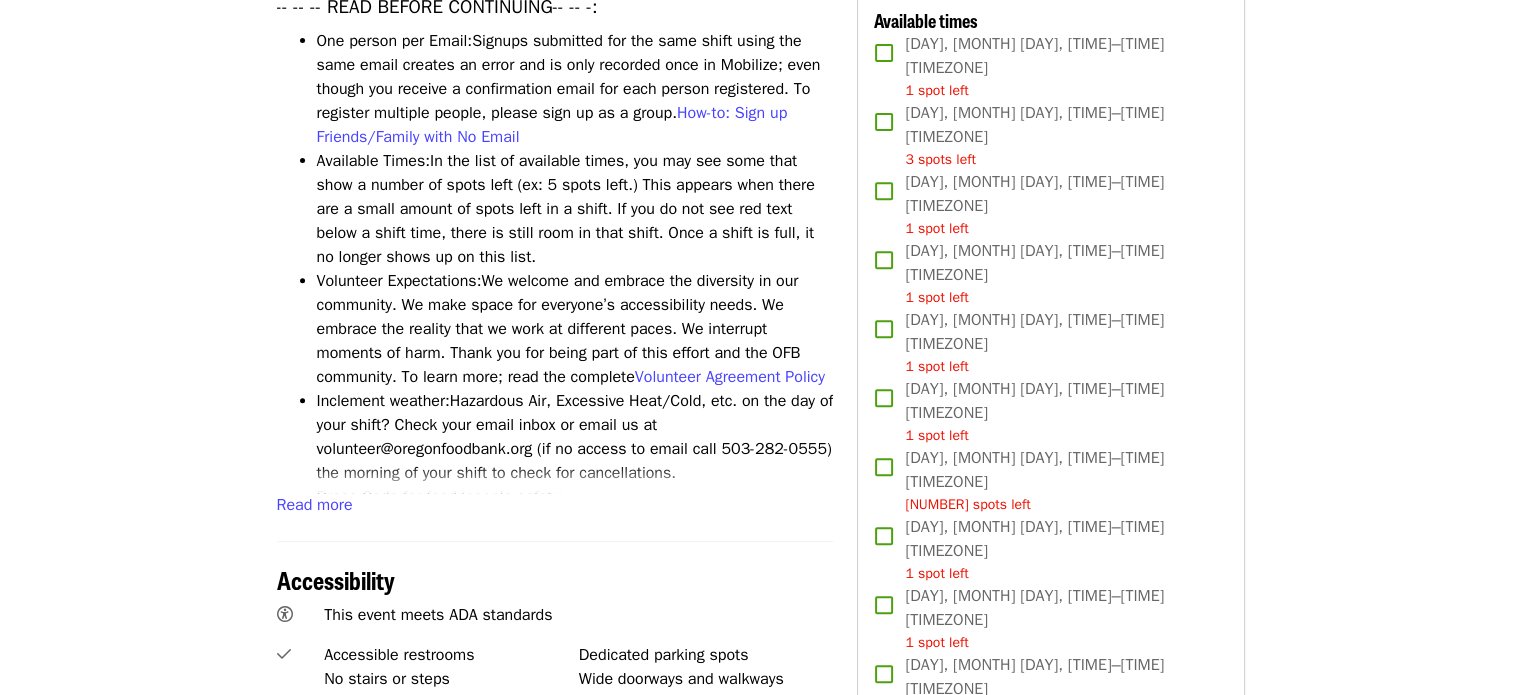 scroll, scrollTop: 777, scrollLeft: 0, axis: vertical 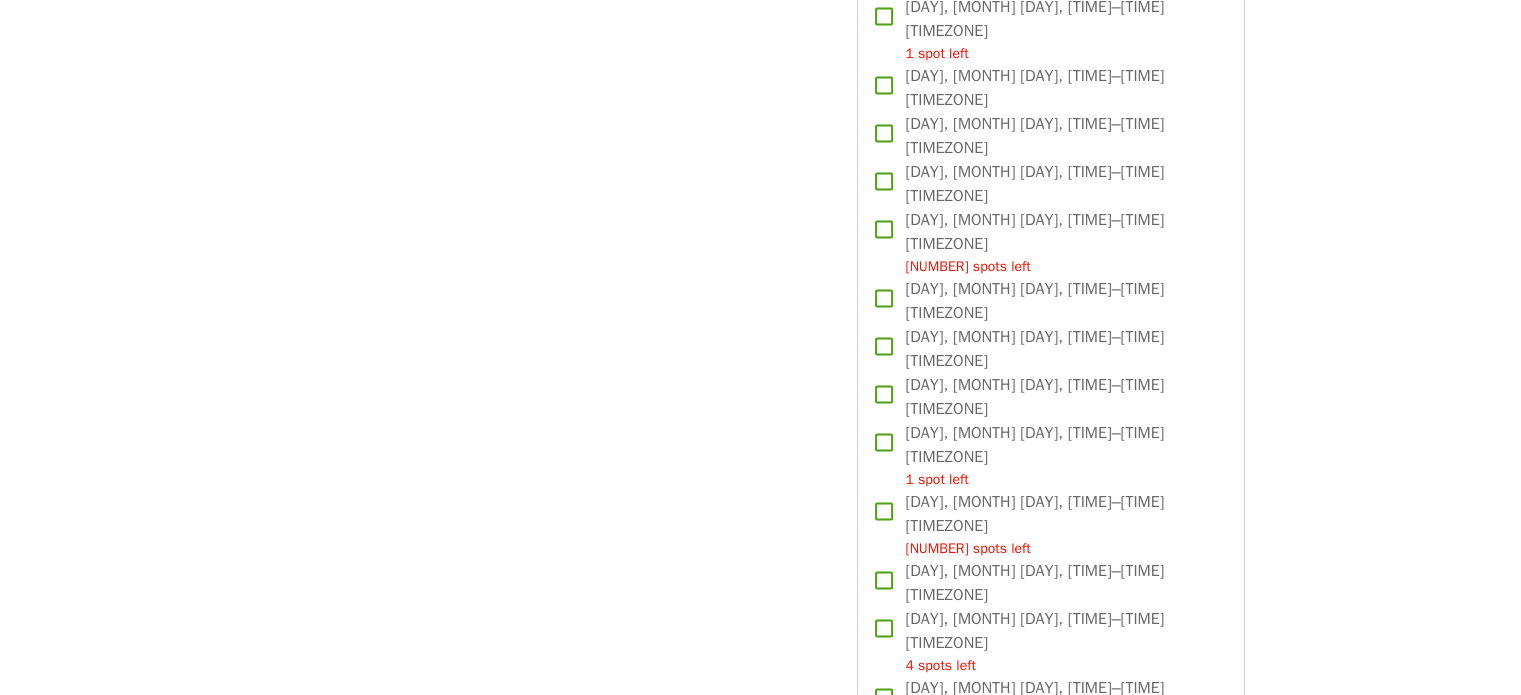 click on "Attend as [PERSON]" at bounding box center (1050, 1256) 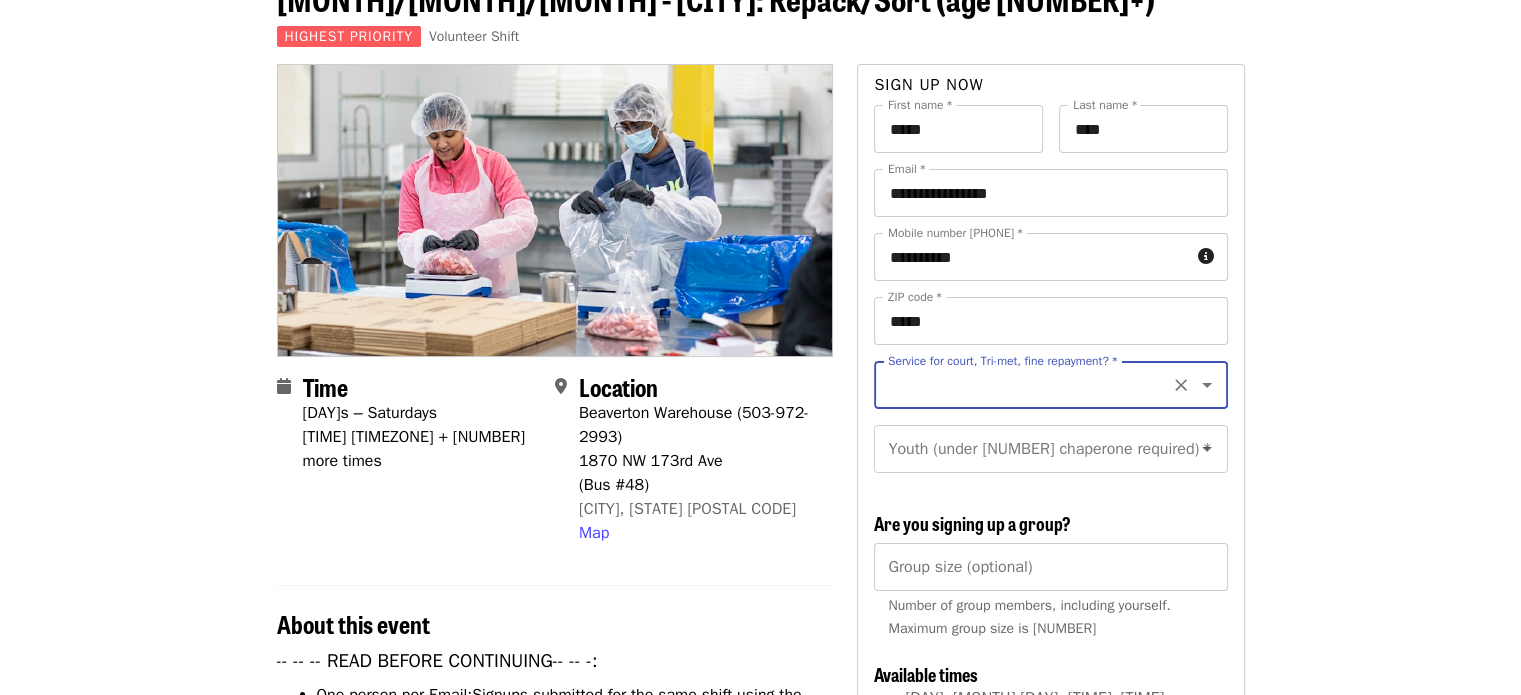 scroll, scrollTop: 89, scrollLeft: 0, axis: vertical 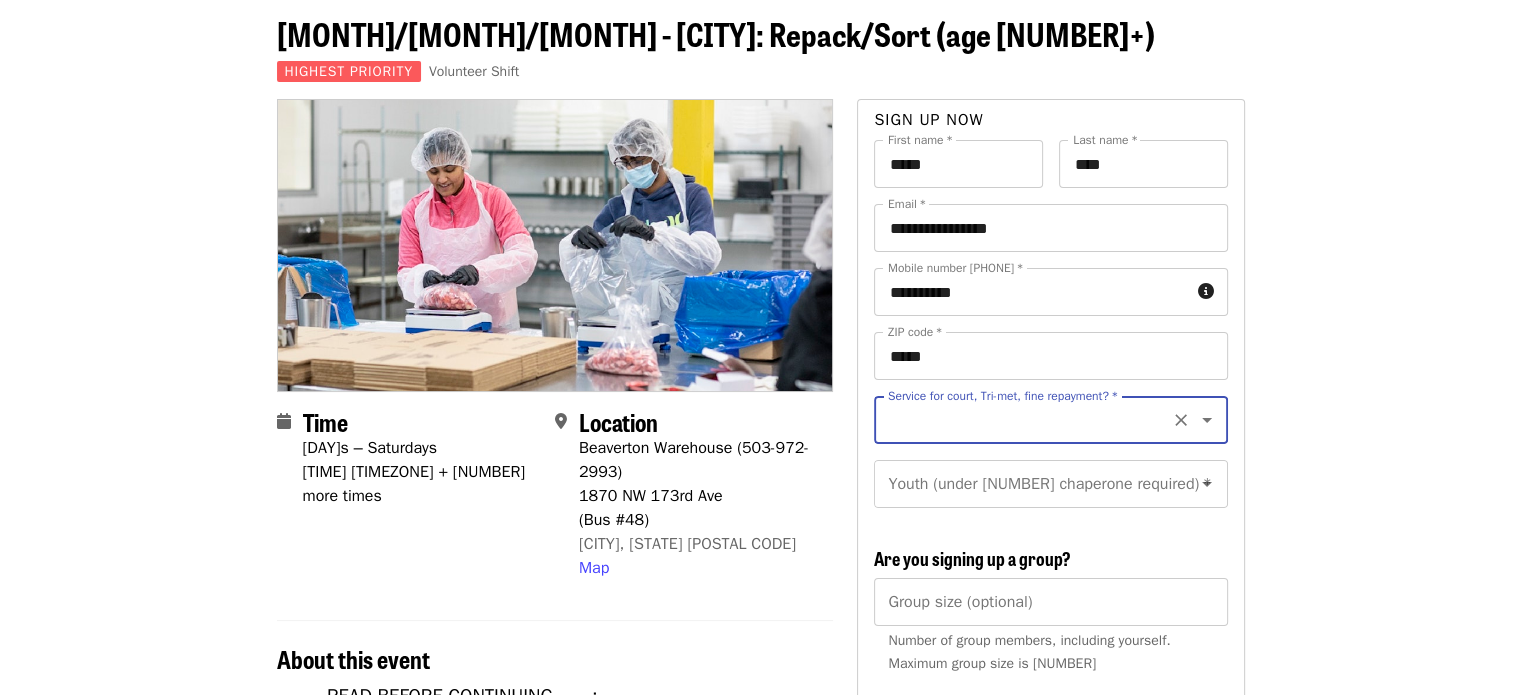 click on "Service for court, Tri-met, fine repayment?   *" at bounding box center (1026, 420) 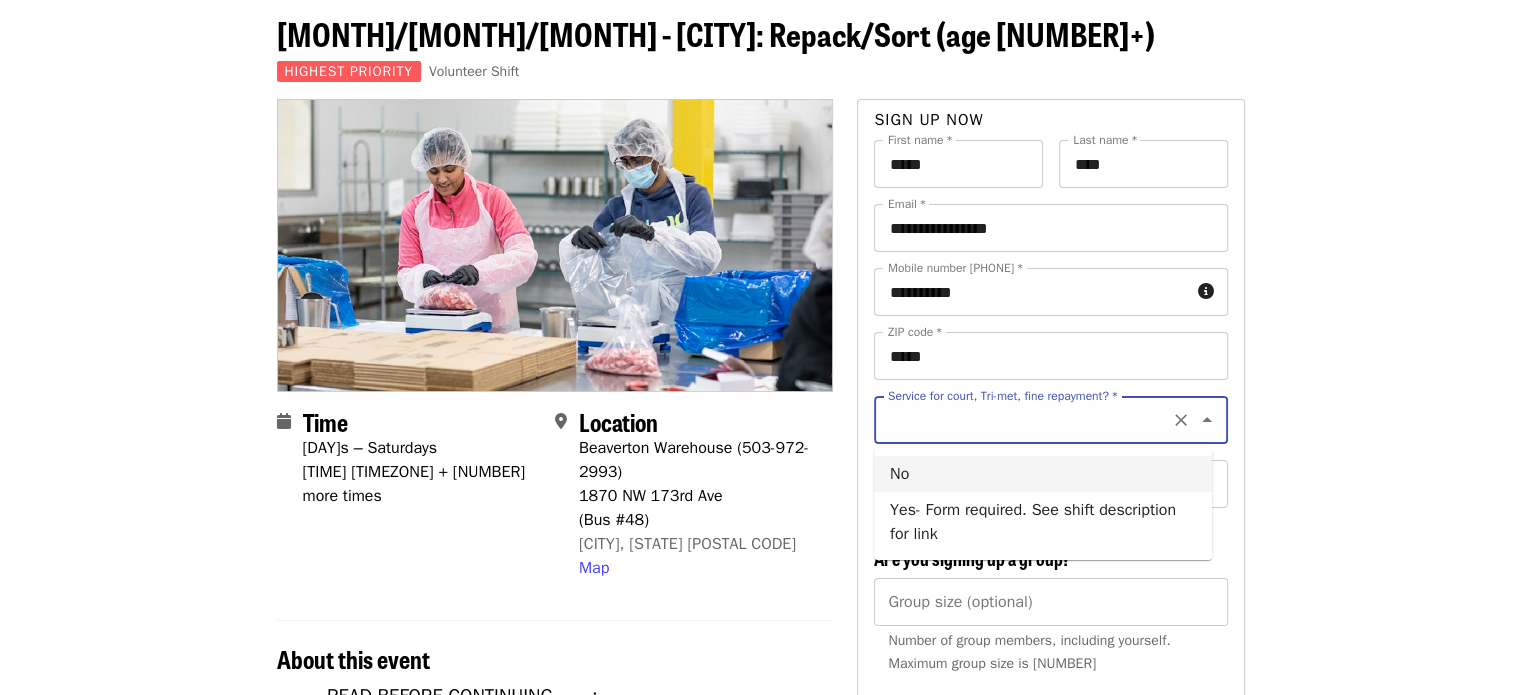 click on "No" at bounding box center [1043, 474] 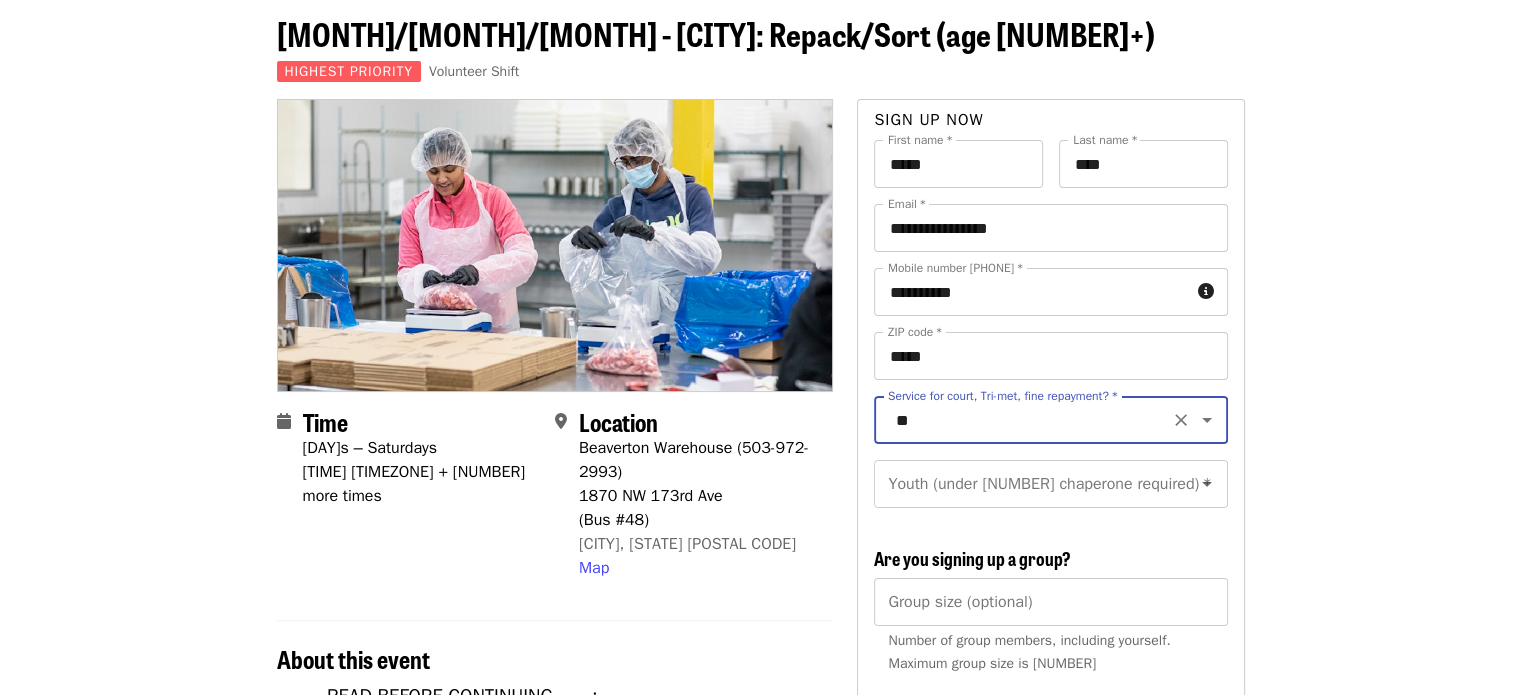type on "**" 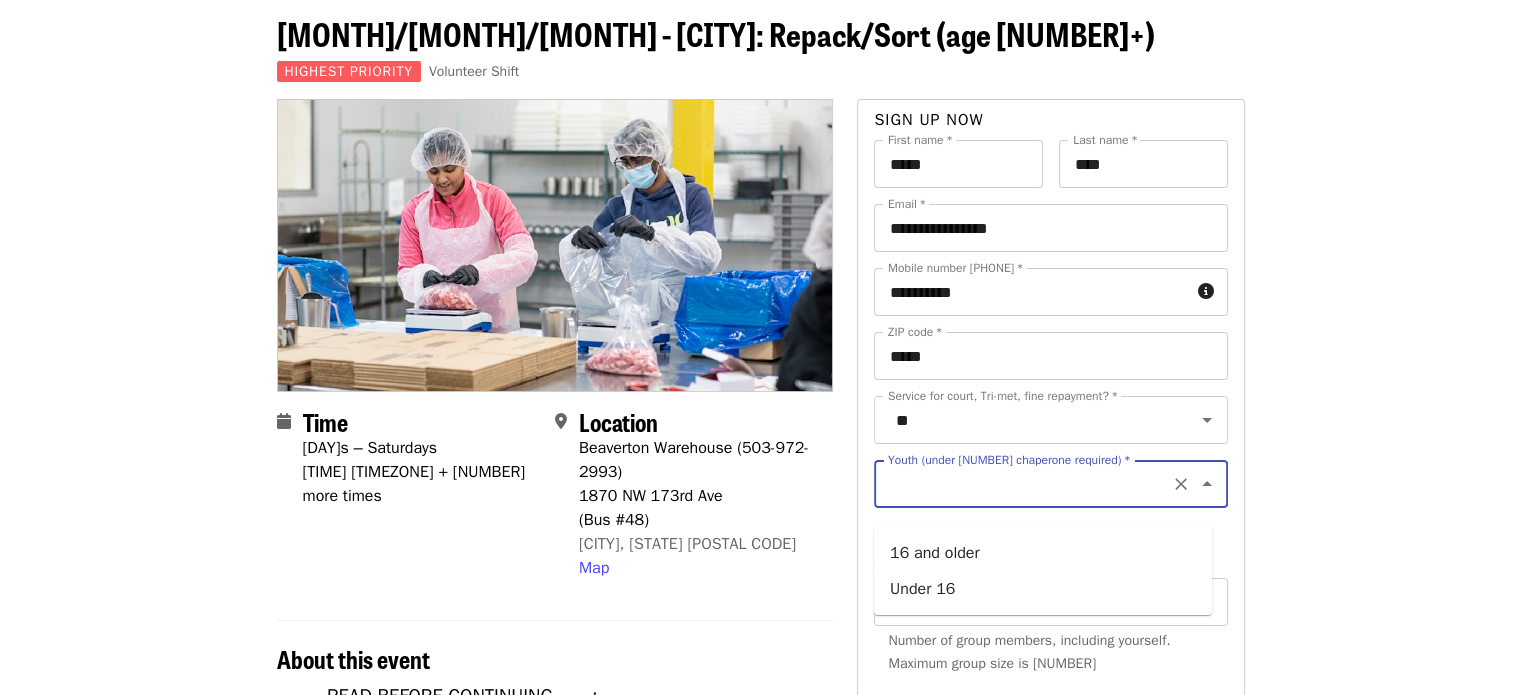 click on "Youth (under 16 chaperone required)   *" at bounding box center (1026, 484) 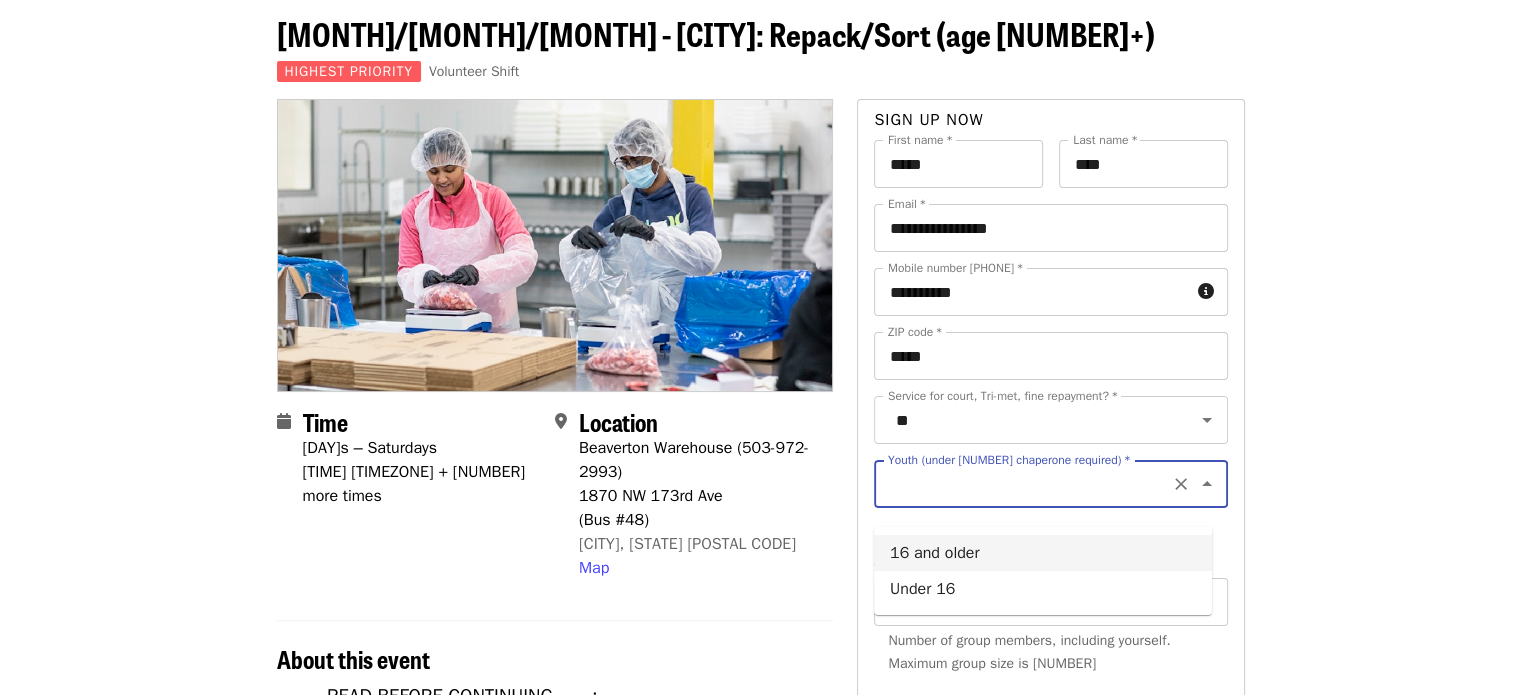click on "16 and older" at bounding box center (1043, 553) 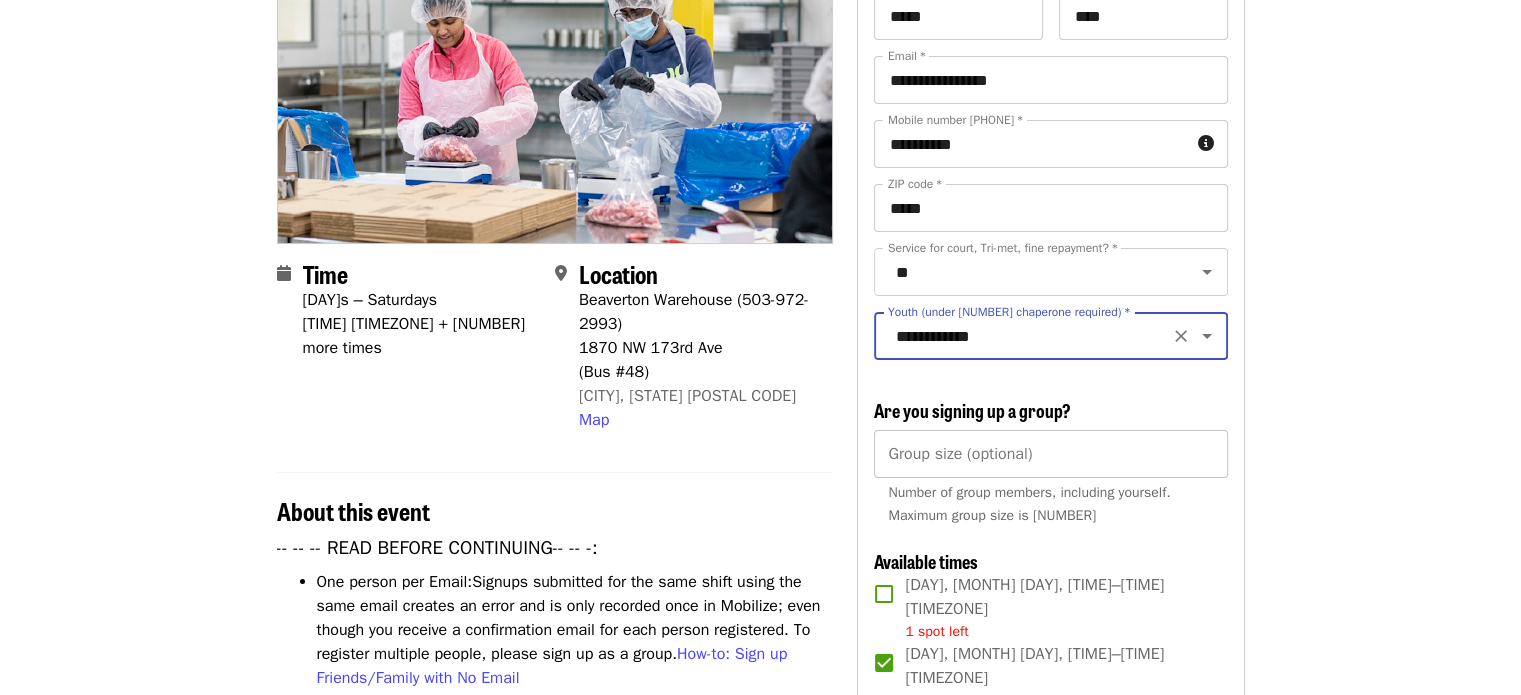 scroll, scrollTop: 189, scrollLeft: 0, axis: vertical 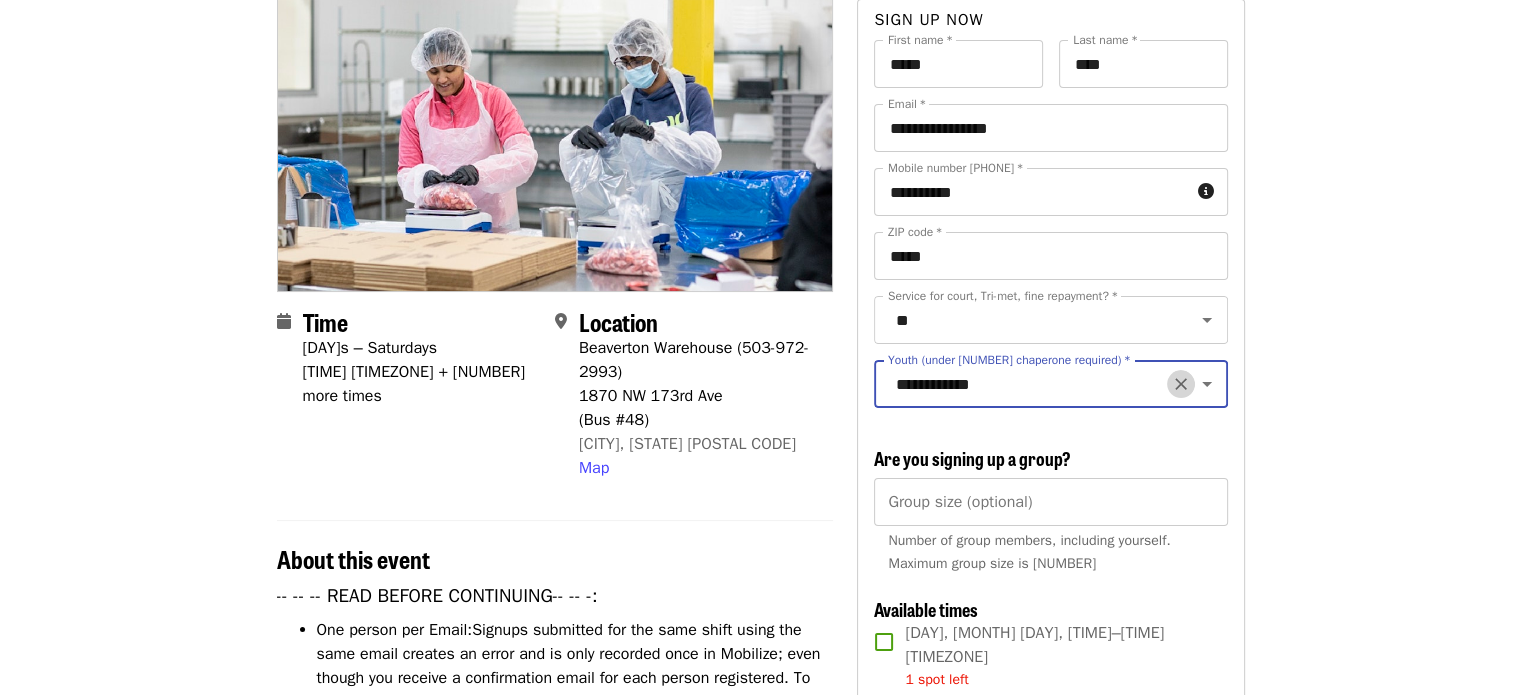 click 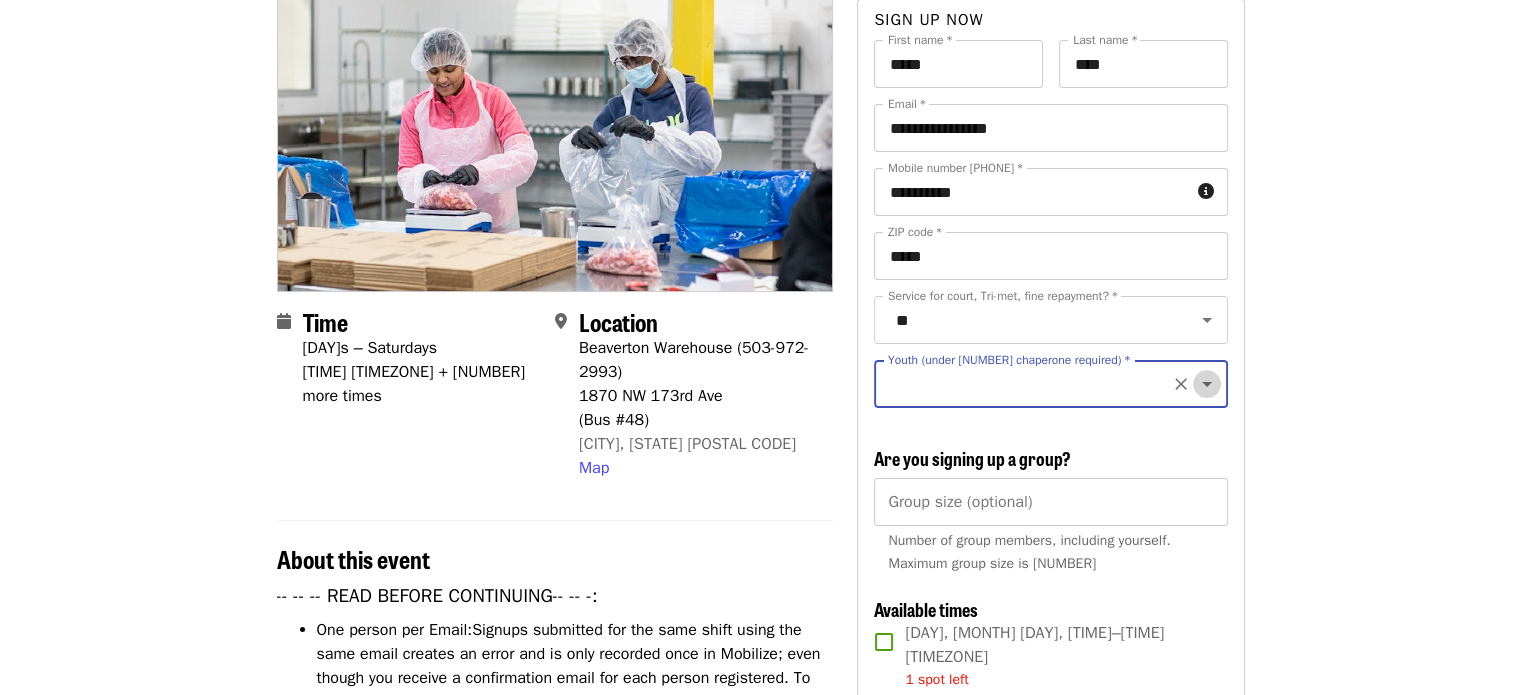 click 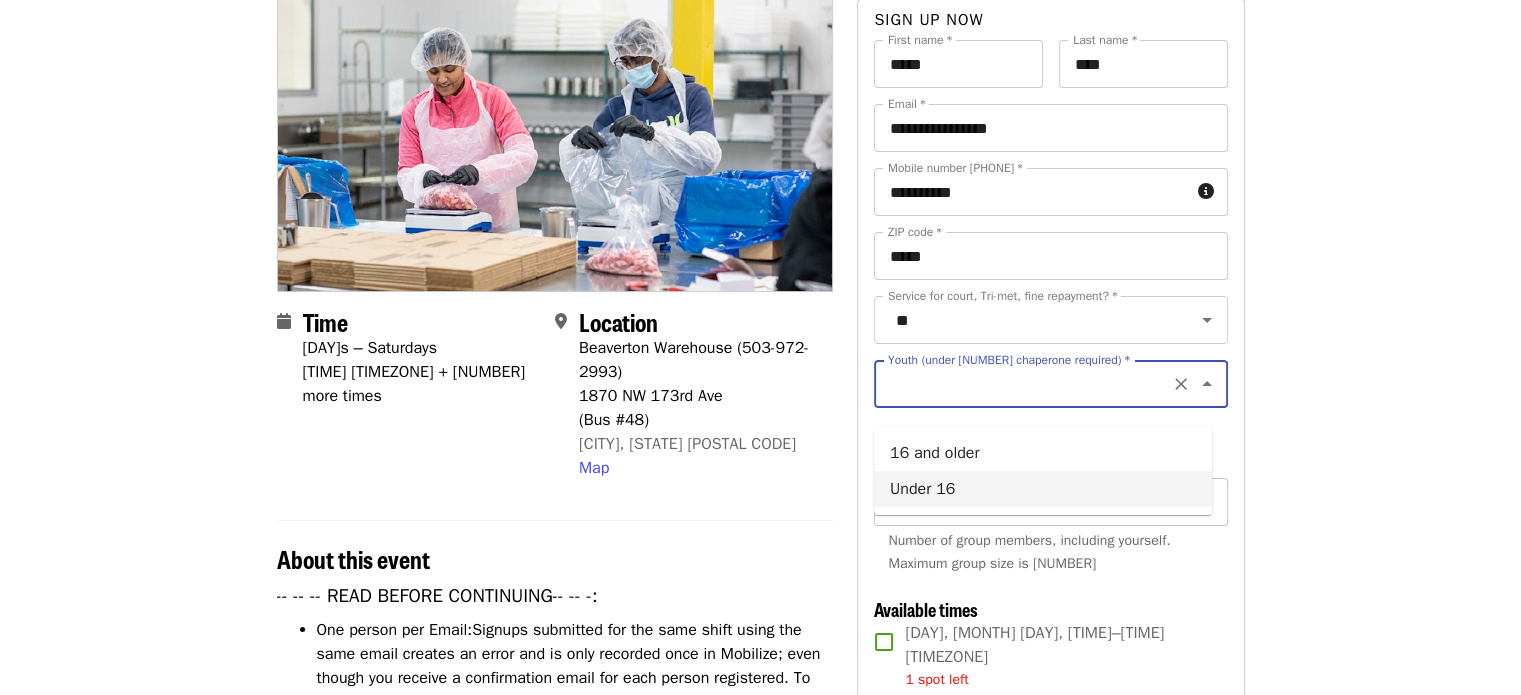 drag, startPoint x: 918, startPoint y: 490, endPoint x: 1061, endPoint y: 507, distance: 144.00694 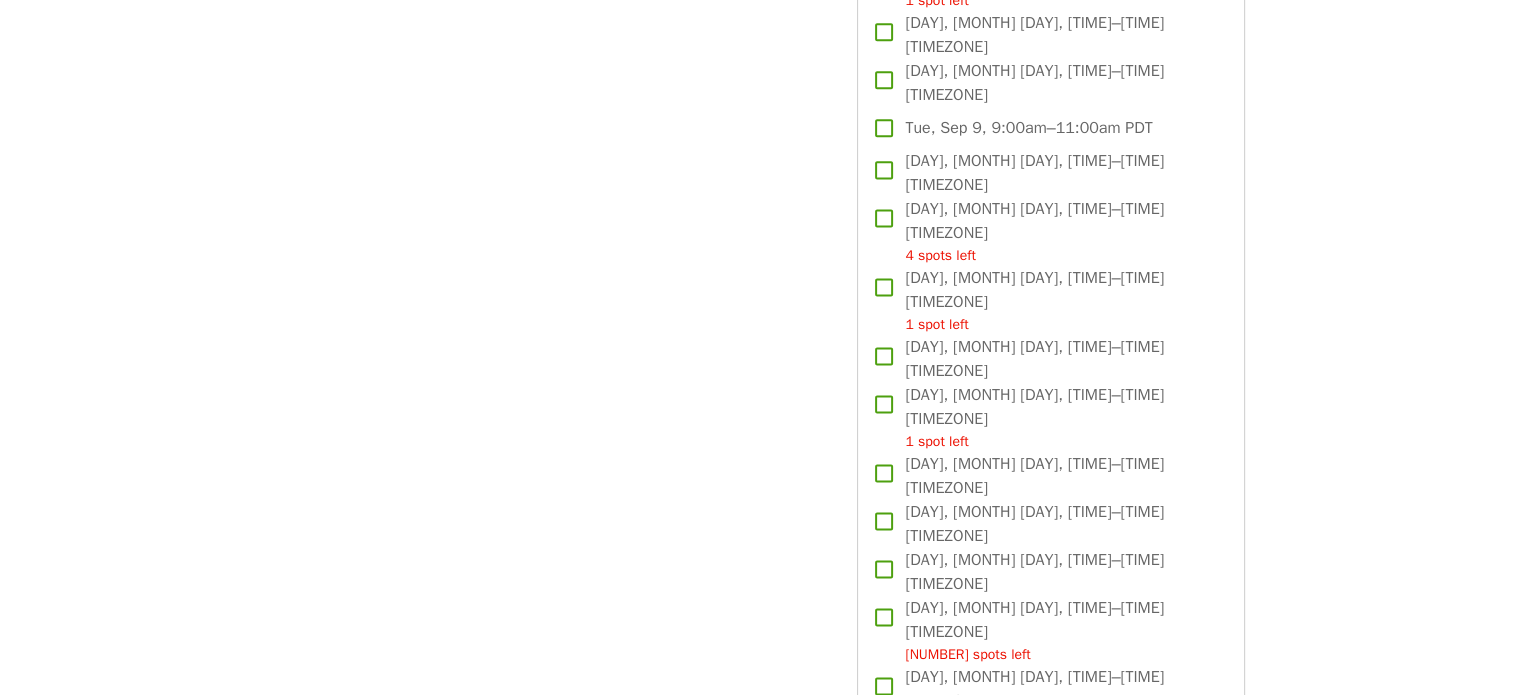 scroll, scrollTop: 2989, scrollLeft: 0, axis: vertical 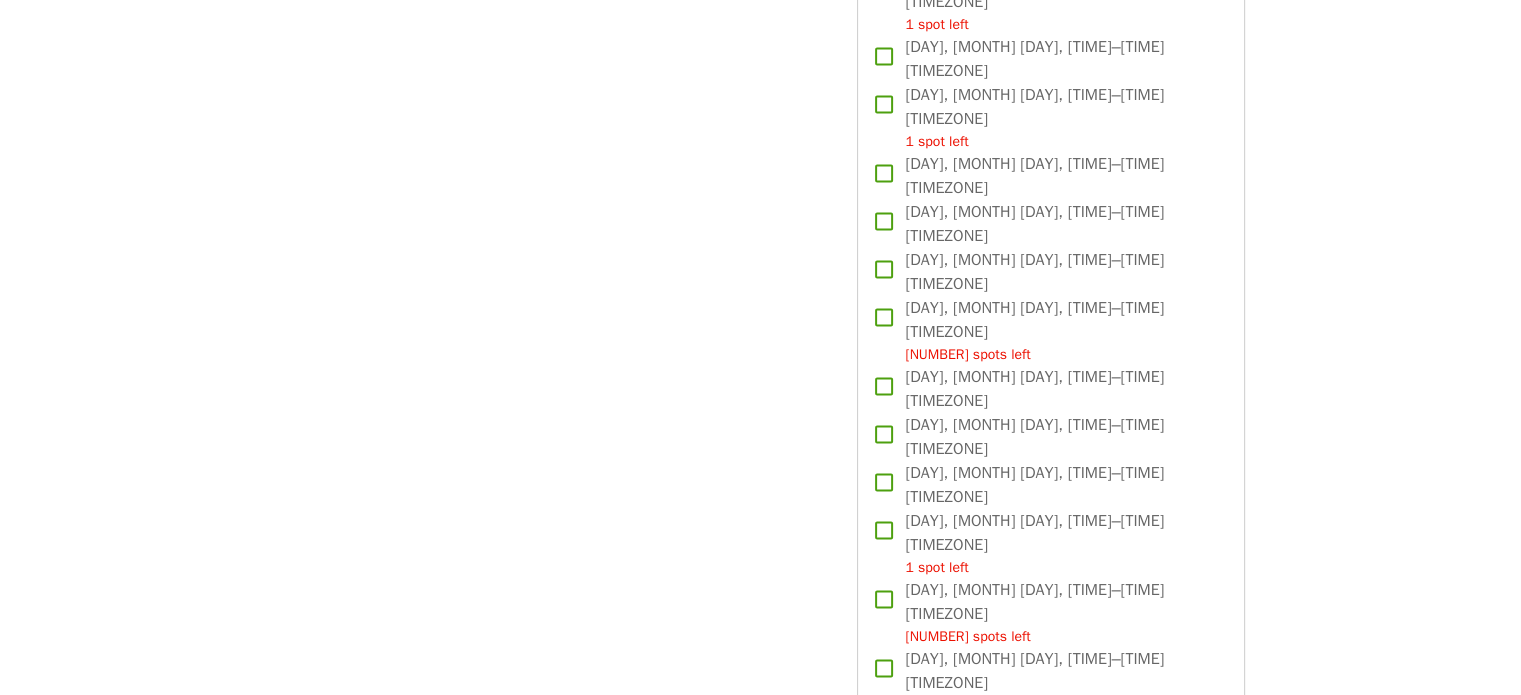 click on "Attend as [PERSON]" at bounding box center [1050, 1344] 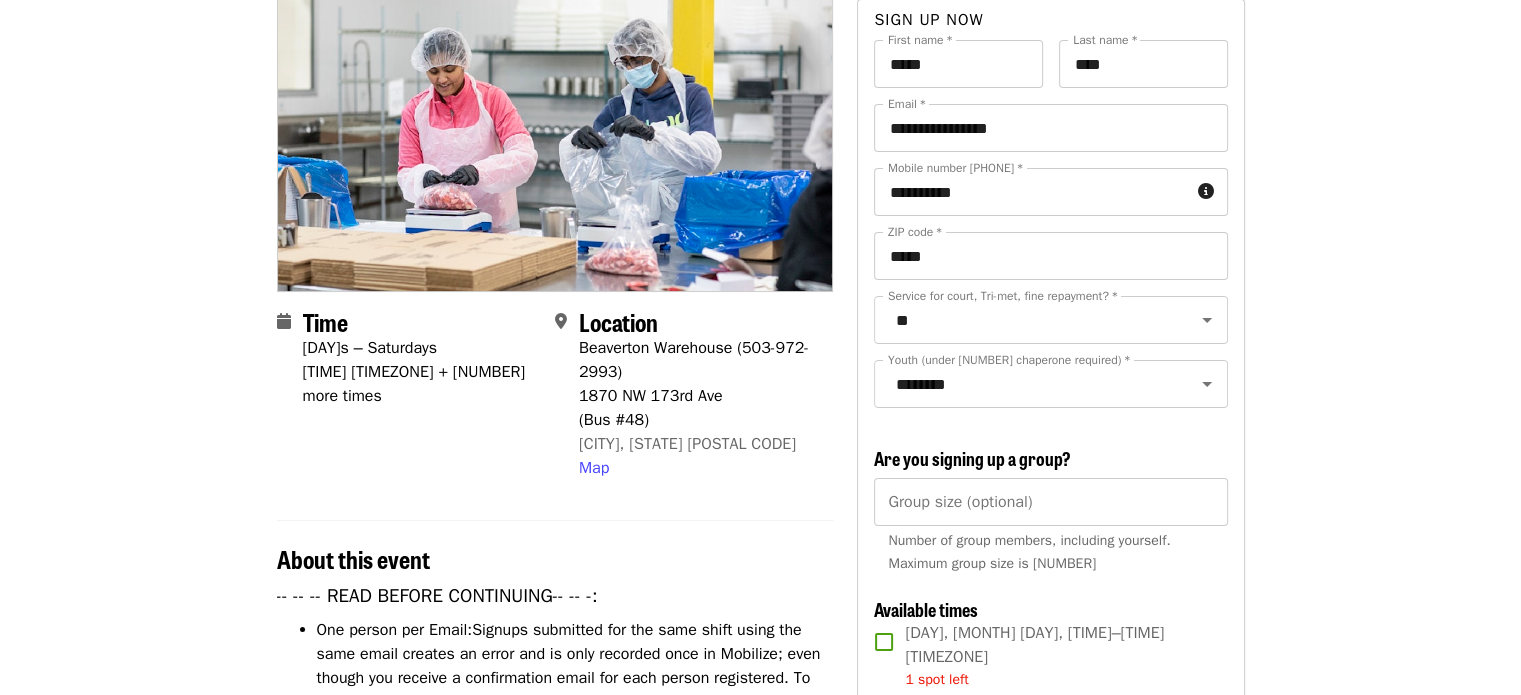 scroll, scrollTop: 0, scrollLeft: 0, axis: both 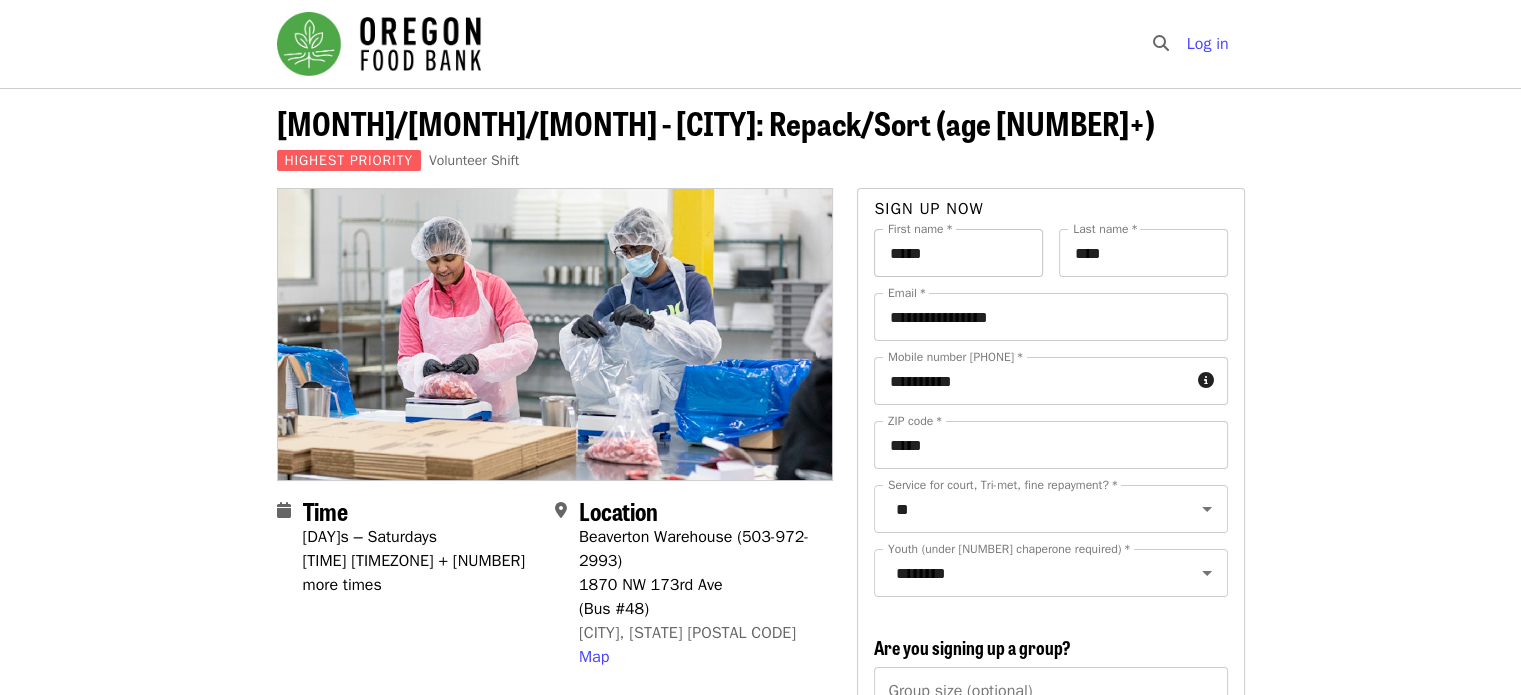 click on "*****" at bounding box center (958, 253) 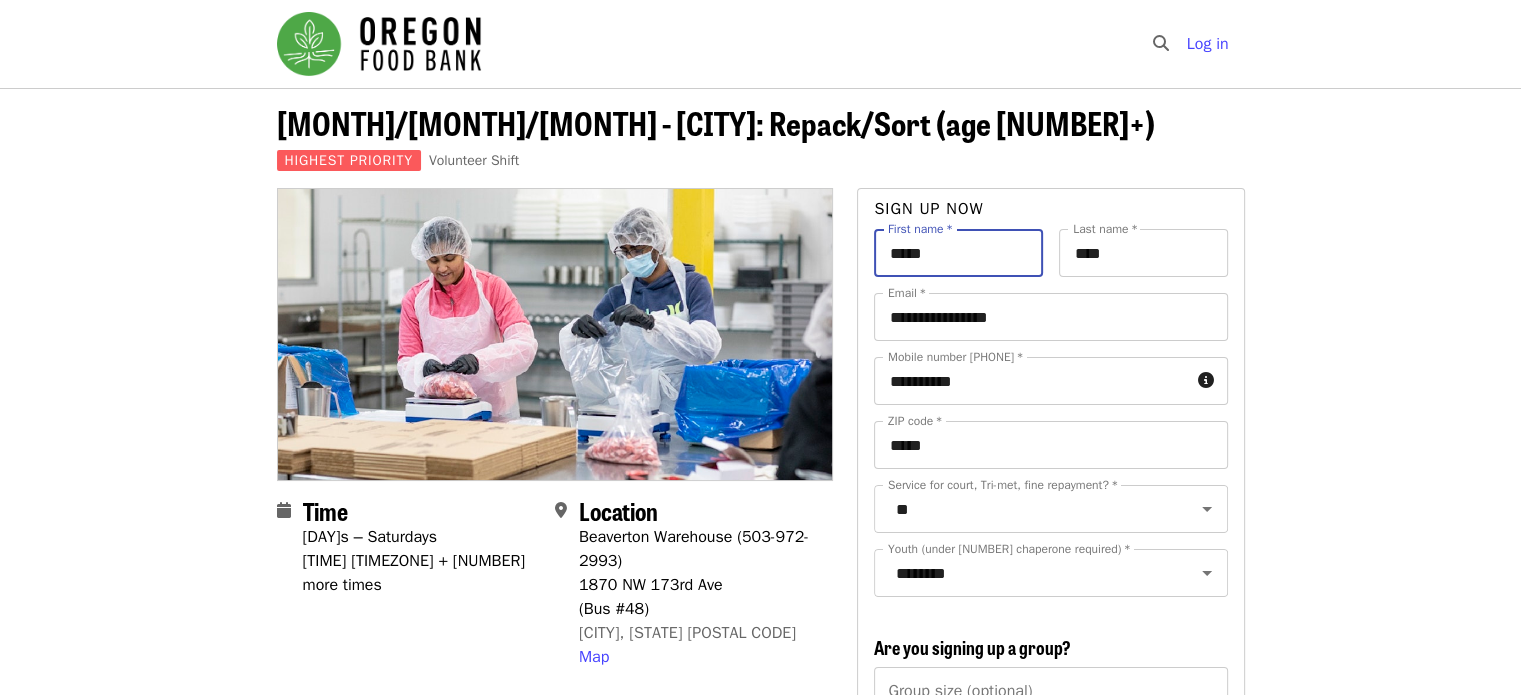 drag, startPoint x: 979, startPoint y: 256, endPoint x: 632, endPoint y: 248, distance: 347.0922 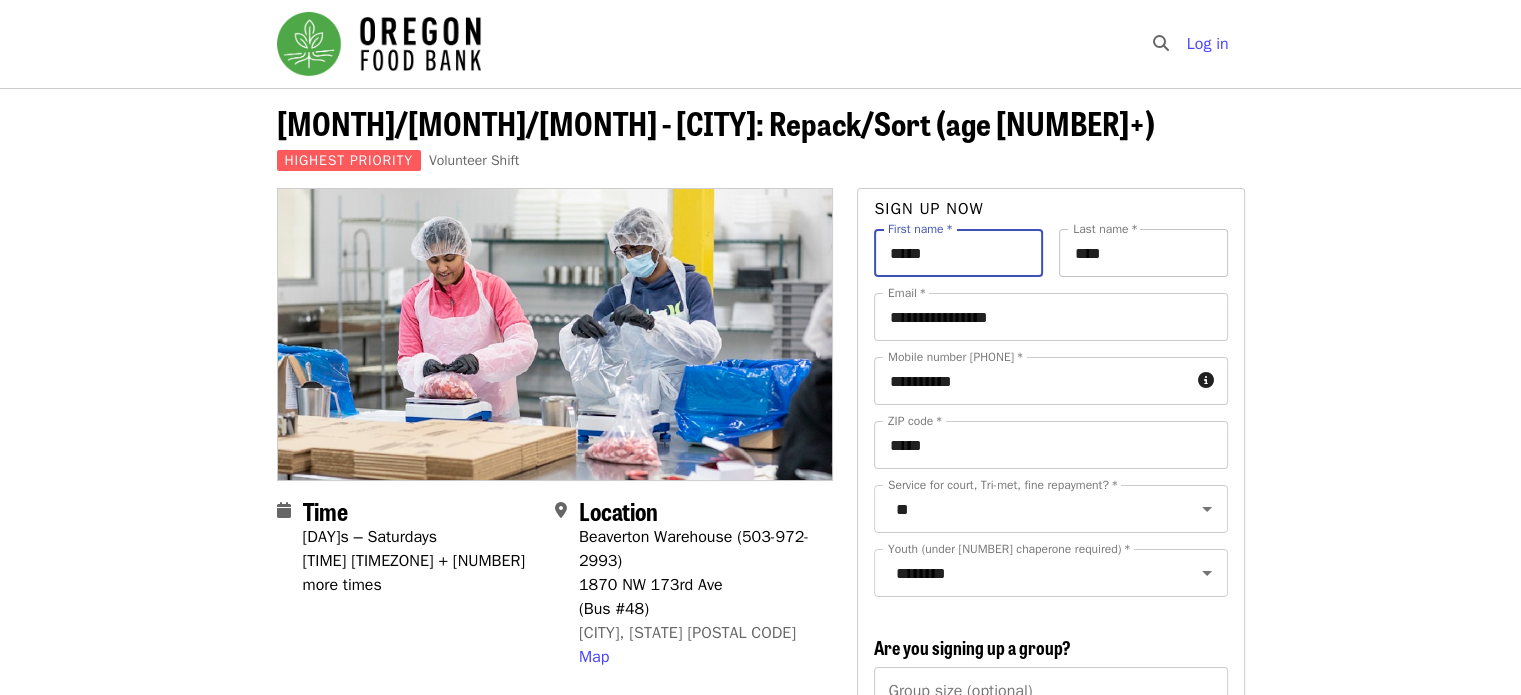 type on "*****" 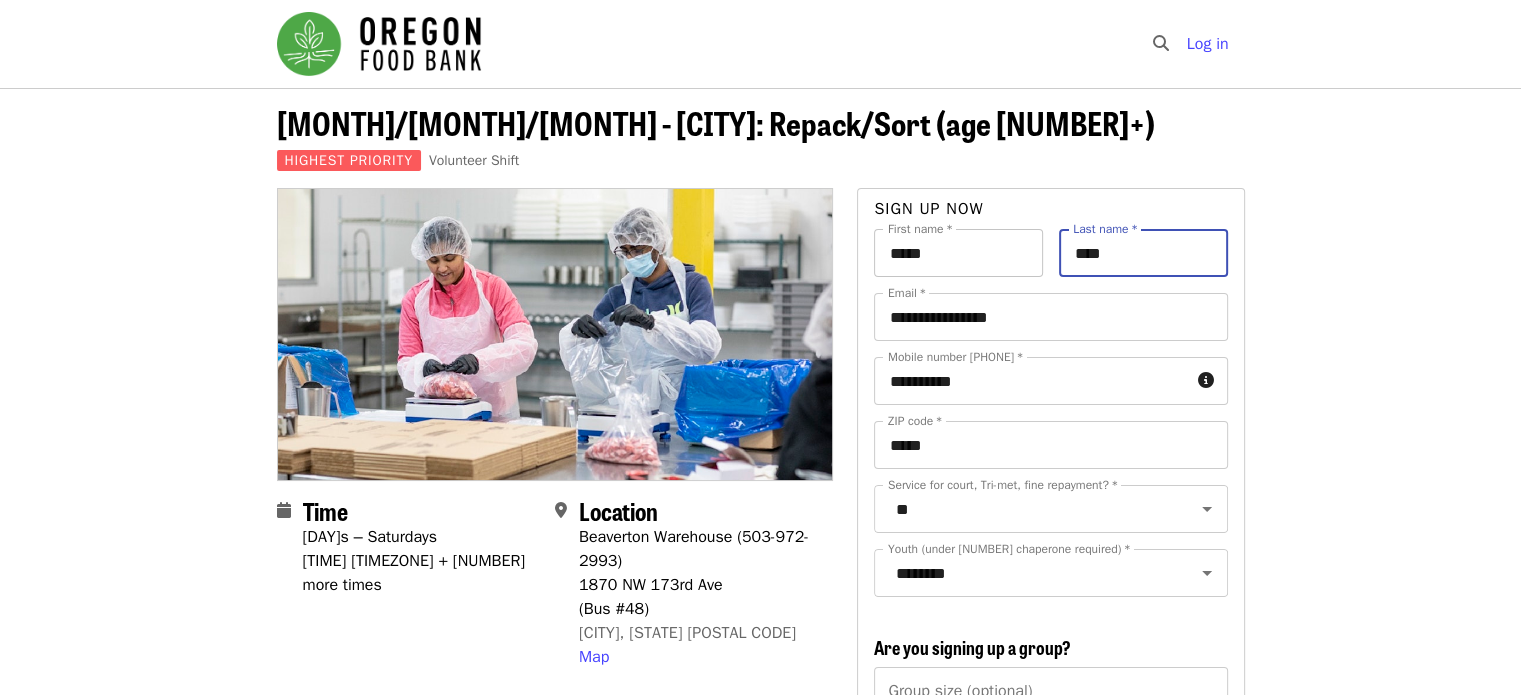 drag, startPoint x: 1151, startPoint y: 265, endPoint x: 973, endPoint y: 250, distance: 178.6309 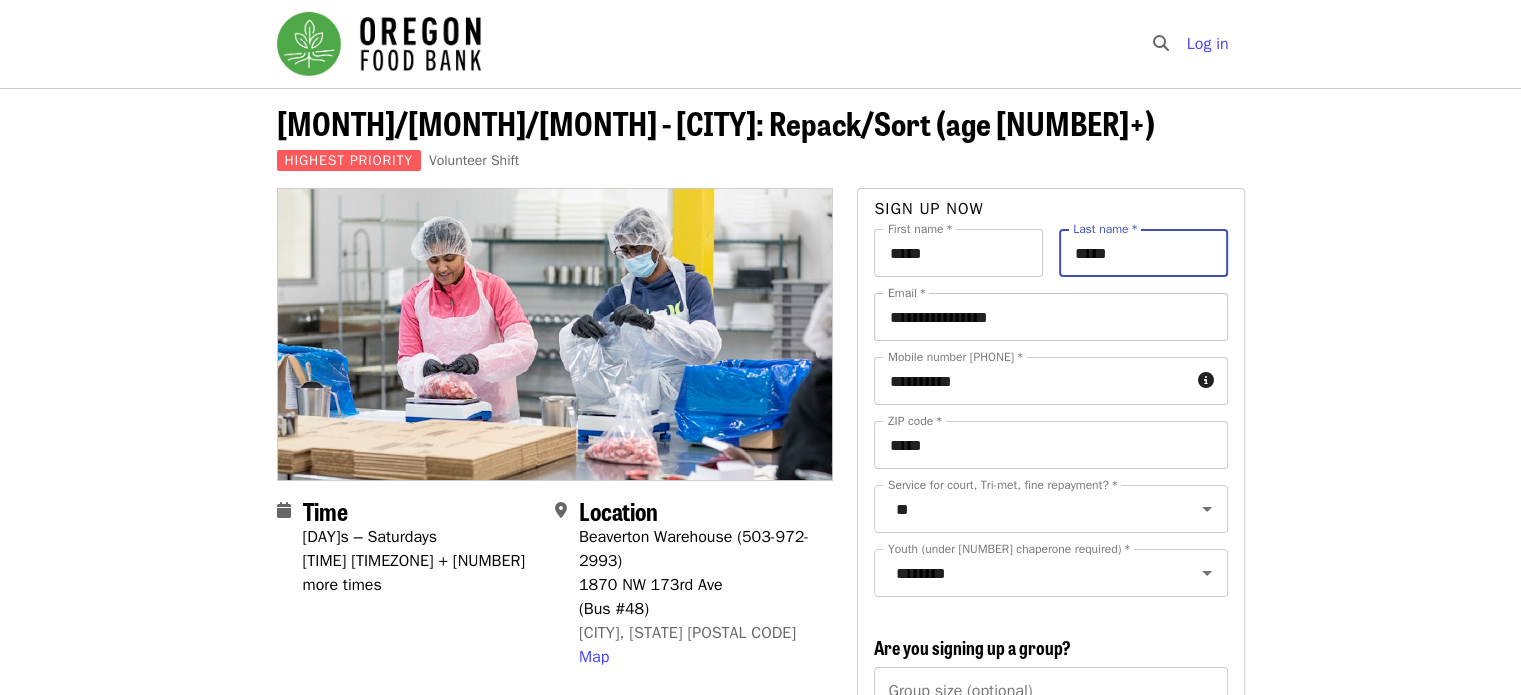 type on "*****" 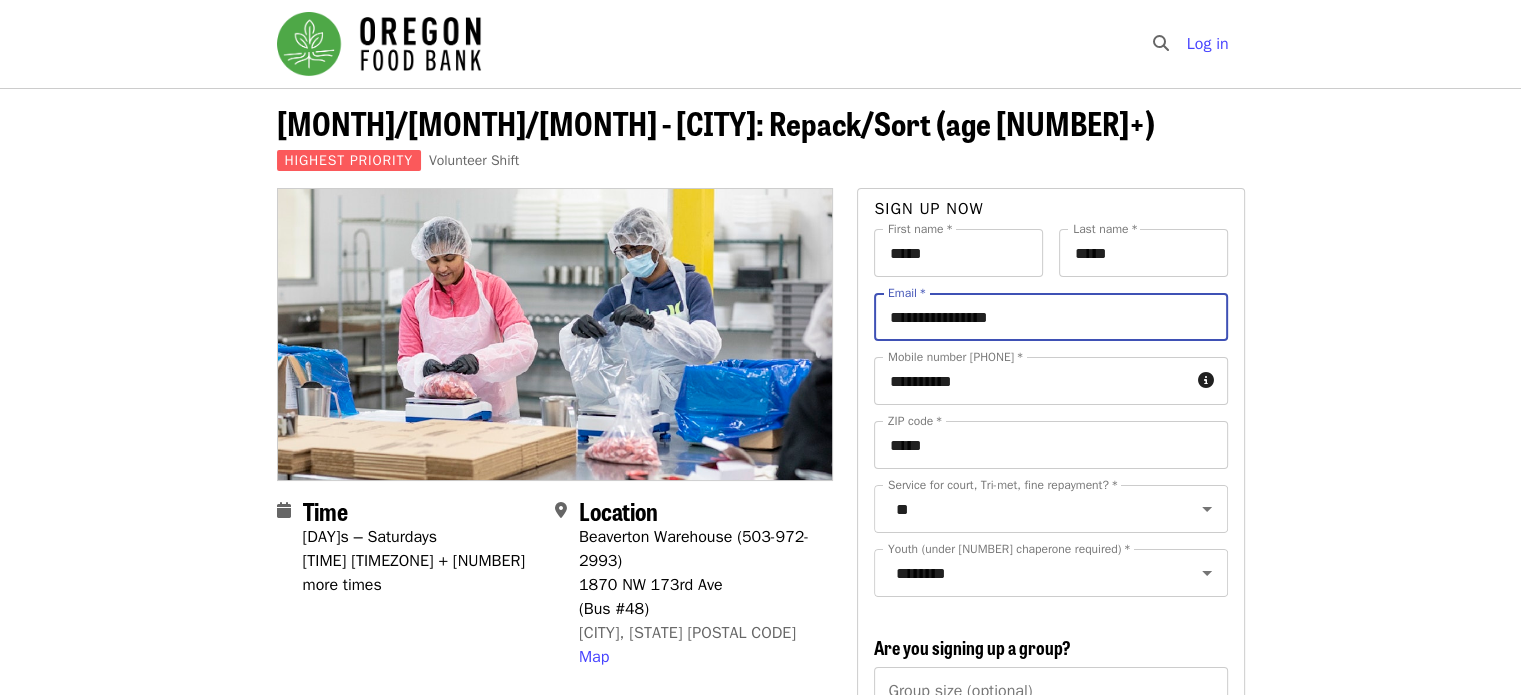 drag, startPoint x: 1082, startPoint y: 311, endPoint x: 693, endPoint y: 282, distance: 390.07947 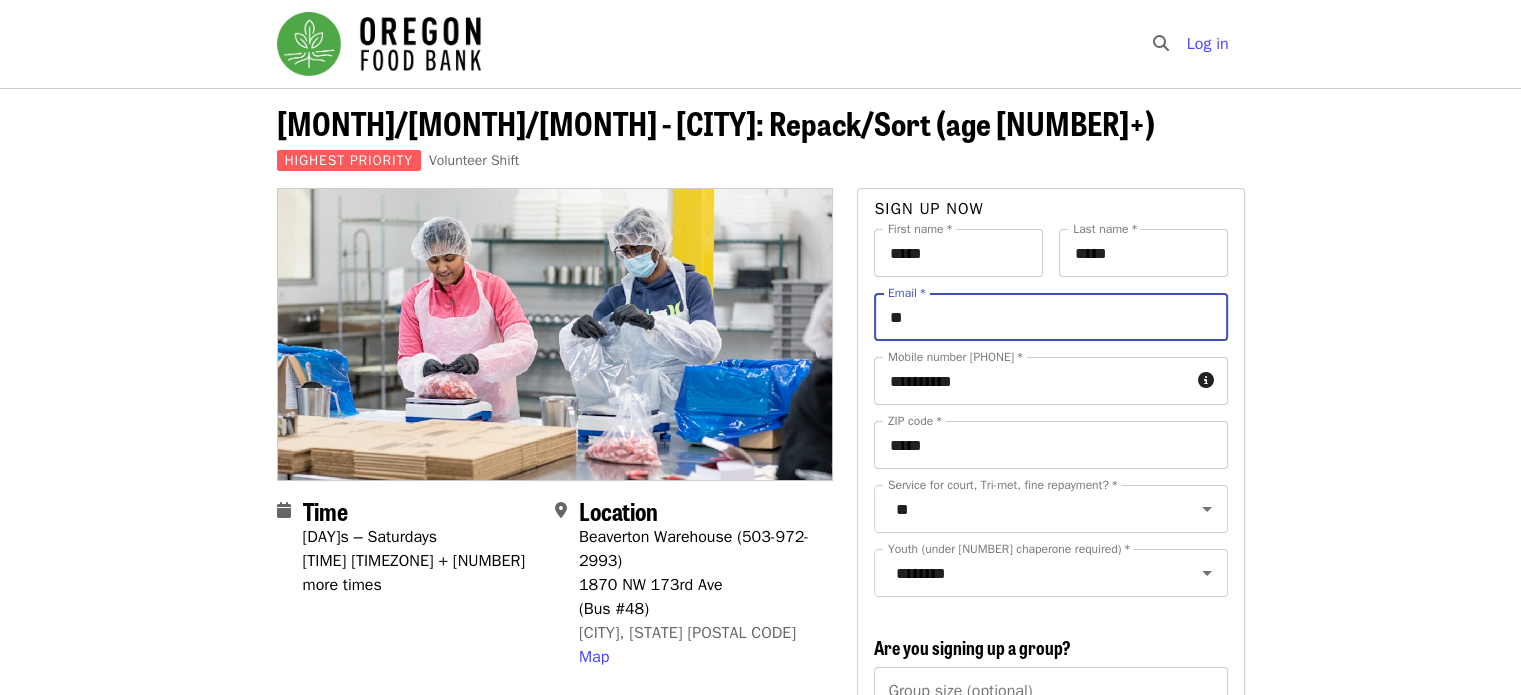type on "**********" 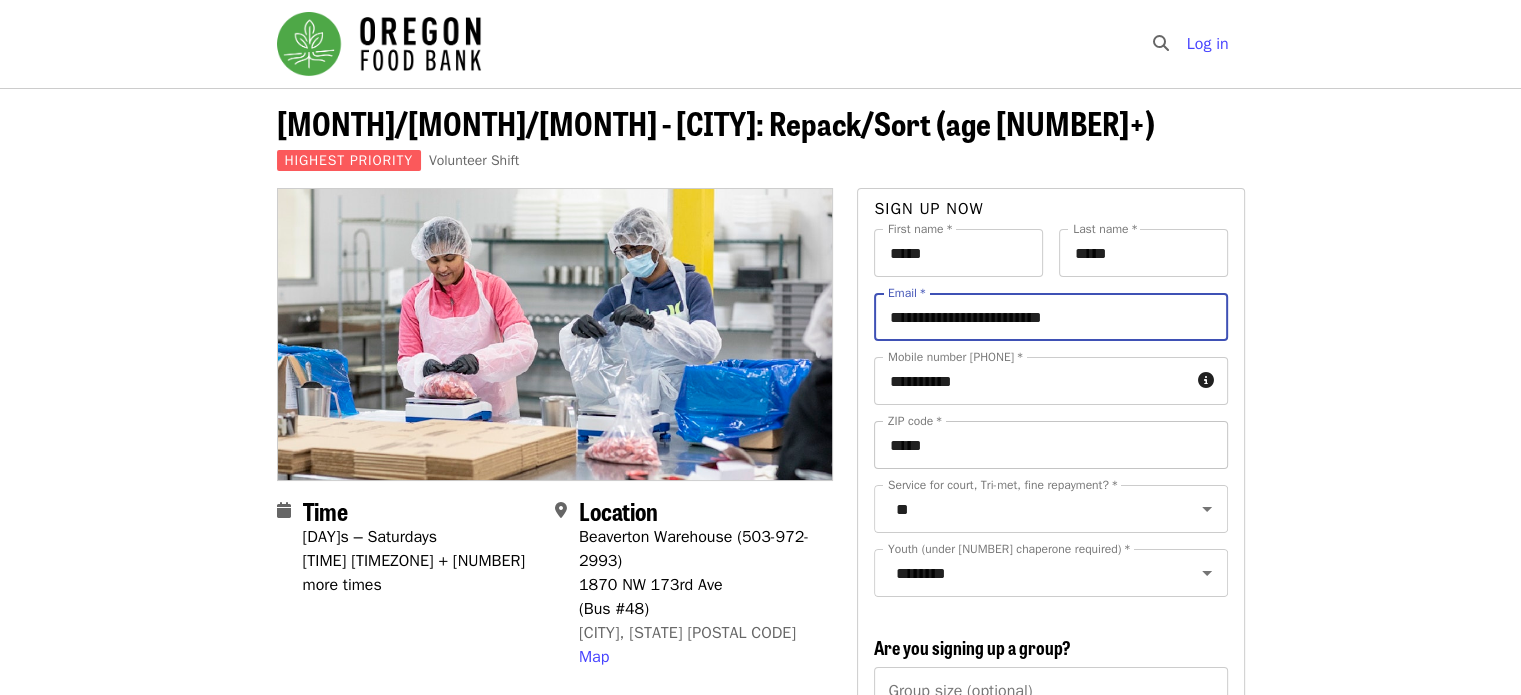 scroll, scrollTop: 100, scrollLeft: 0, axis: vertical 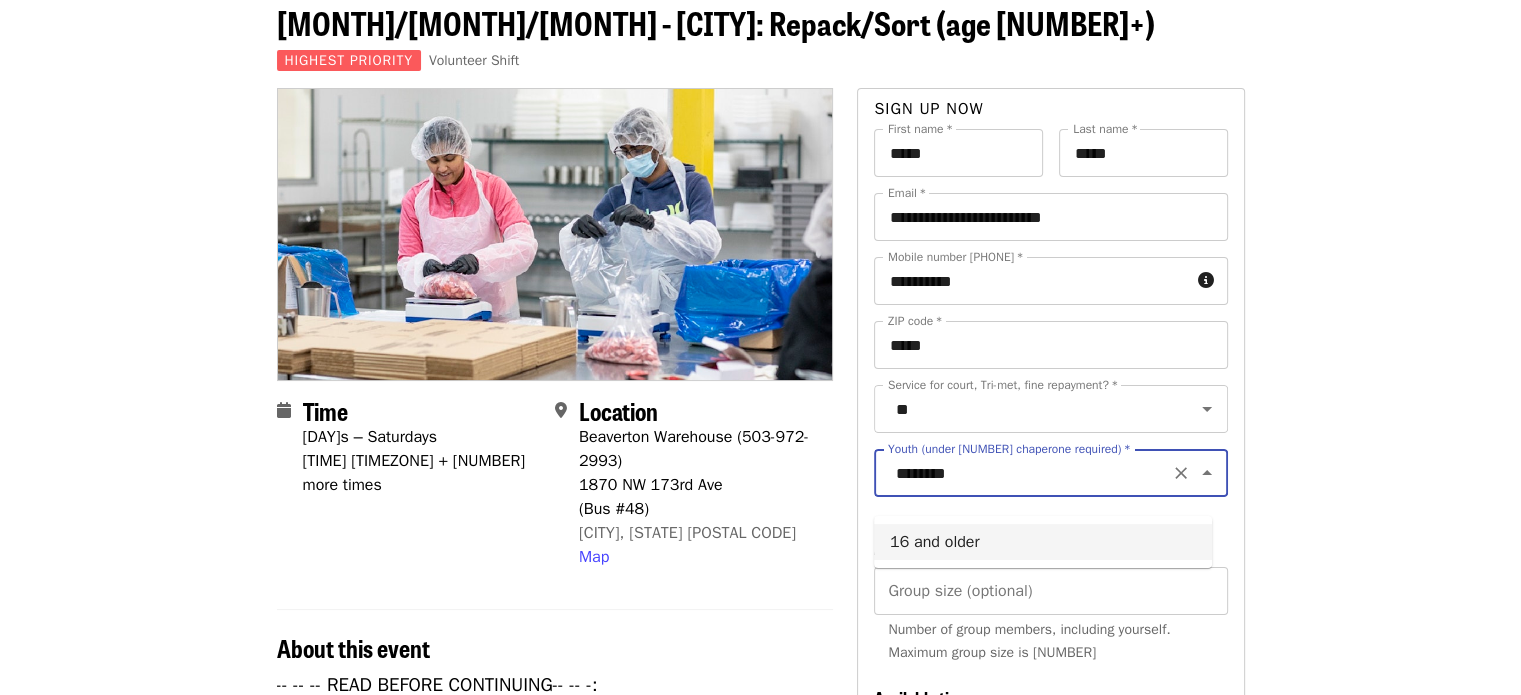 click on "********" at bounding box center [1026, 473] 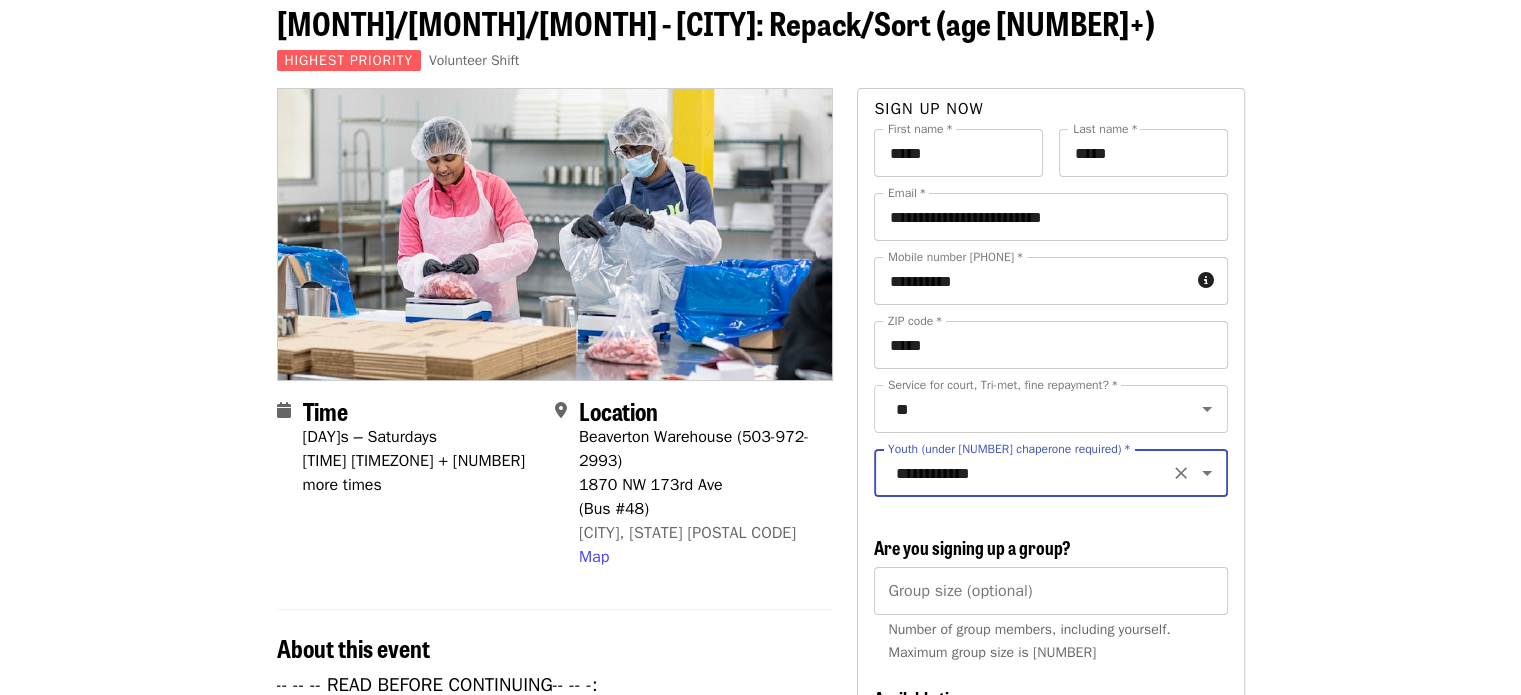 click on "July/Aug/Sept - Beaverton: Repack/Sort (age 10+) Highest Priority Volunteer Shift Time Mondays – Saturdays 9am PDT + 2 more times Location Beaverton Warehouse (503-972-2993) 1870 NW 173rd Ave (Bus #48) Beaverton, OR 97006 Map About this event  -- -- -- READ BEFORE CONTINUING-- -- -:
One person per Email:  Signups submitted for the same shift using the same email creates an error and is only recorded once in Mobilize; even though you receive a confirmation email for each person registered. To register multiple people, please sign up as a group.  How-to: Sign up Friends/Family with No Email
Available Times:  In the list of available times, you may see some that show a number of spots left (ex: 5 spots left.) This appears when there are a small amount of spots left in a shift. If you do not see red text below a shift time, there is still room in that shift. Once a shift is full, it no longer shows up on this list.
Volunteer Expectations: Volunteer Agreement Policy
Inclement weather:" at bounding box center [760, 2421] 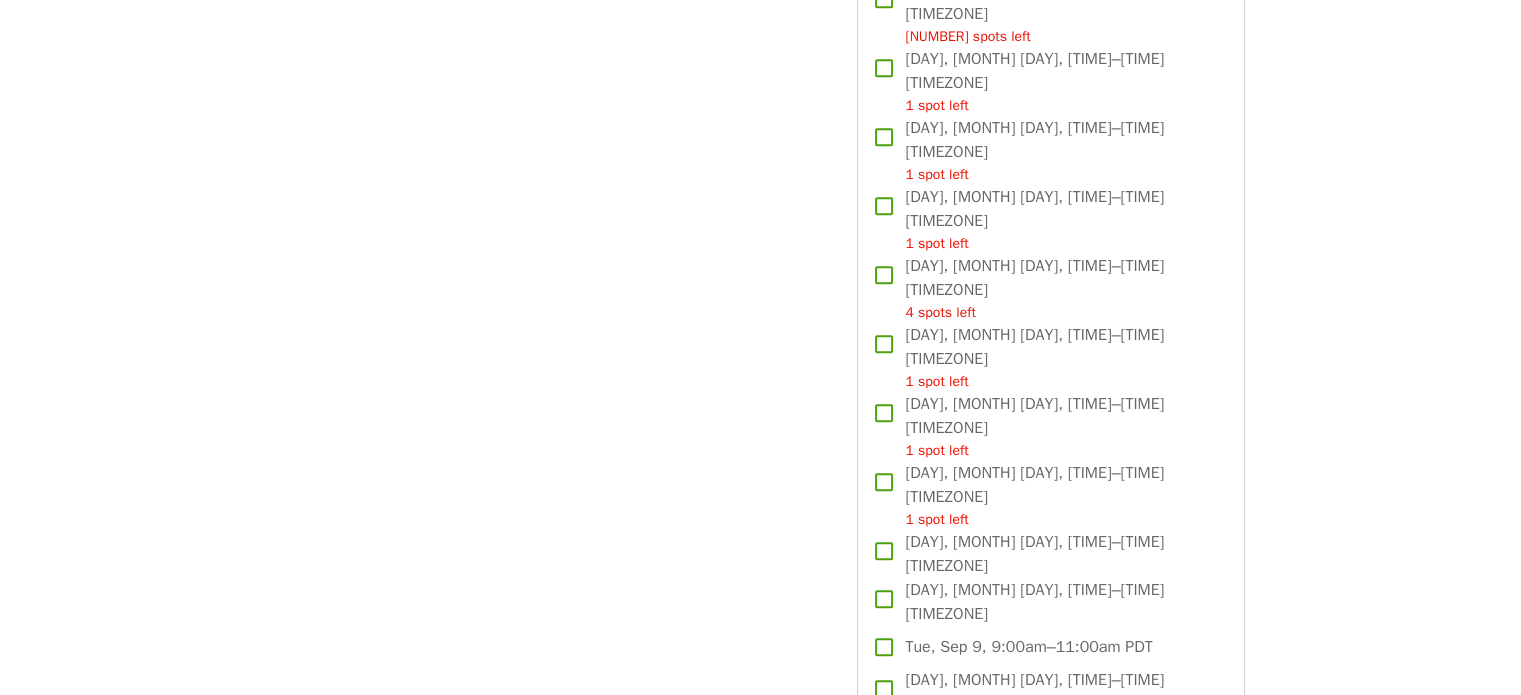 scroll, scrollTop: 2000, scrollLeft: 0, axis: vertical 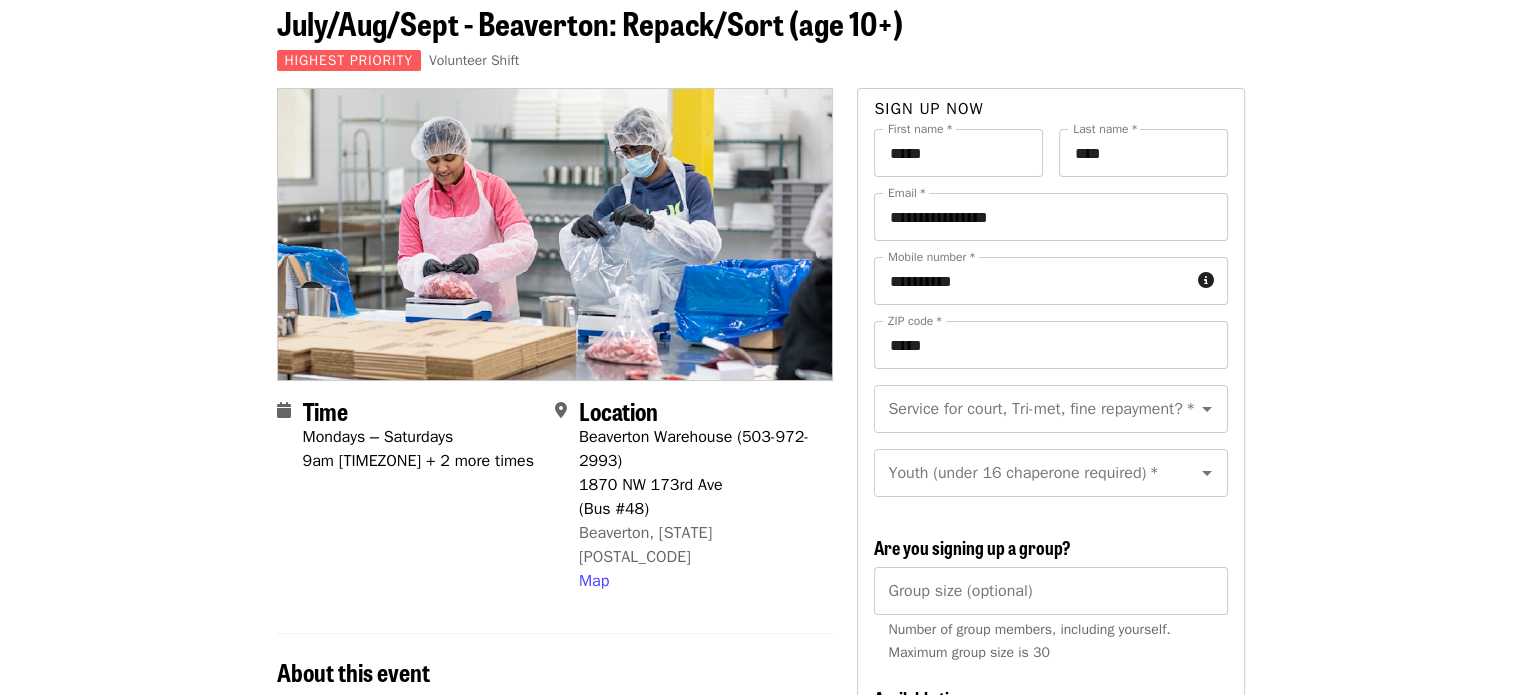 drag, startPoint x: 972, startPoint y: 153, endPoint x: 722, endPoint y: 134, distance: 250.72096 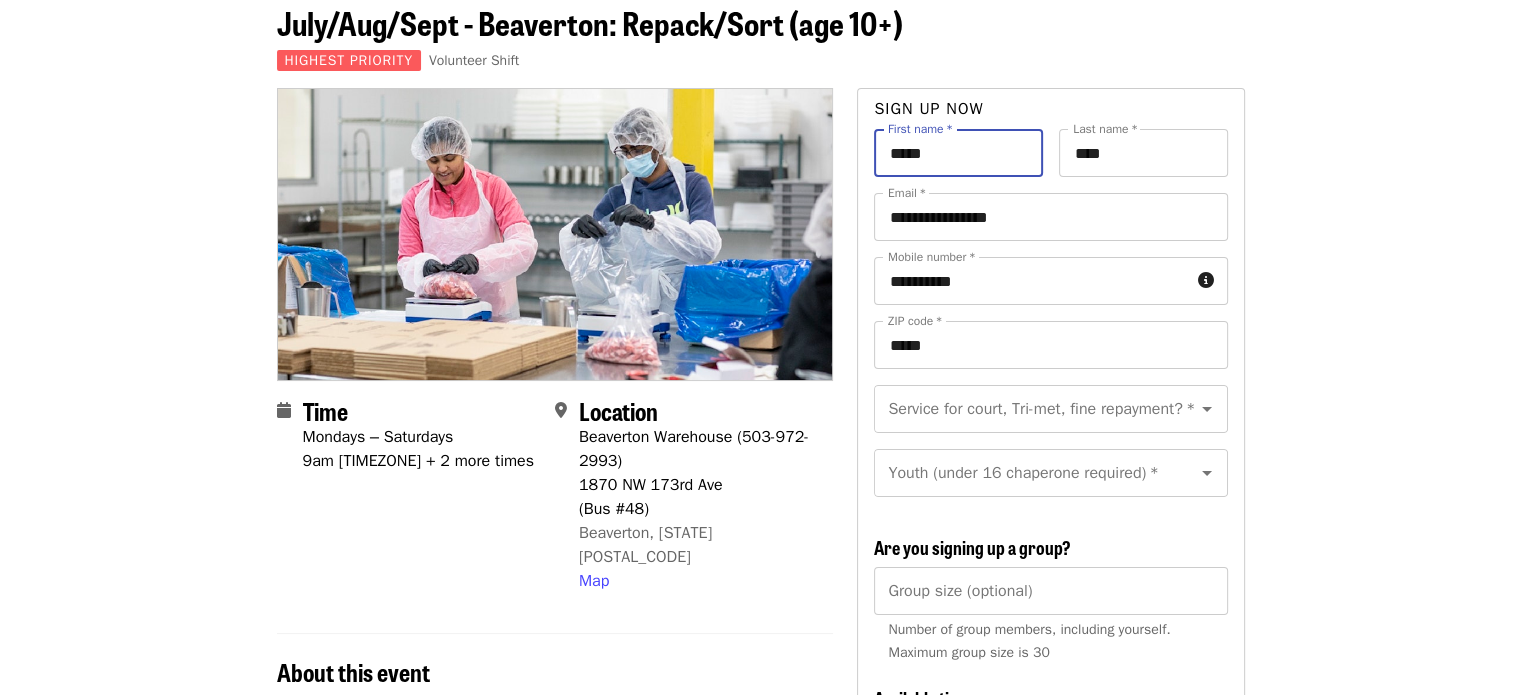 type on "*****" 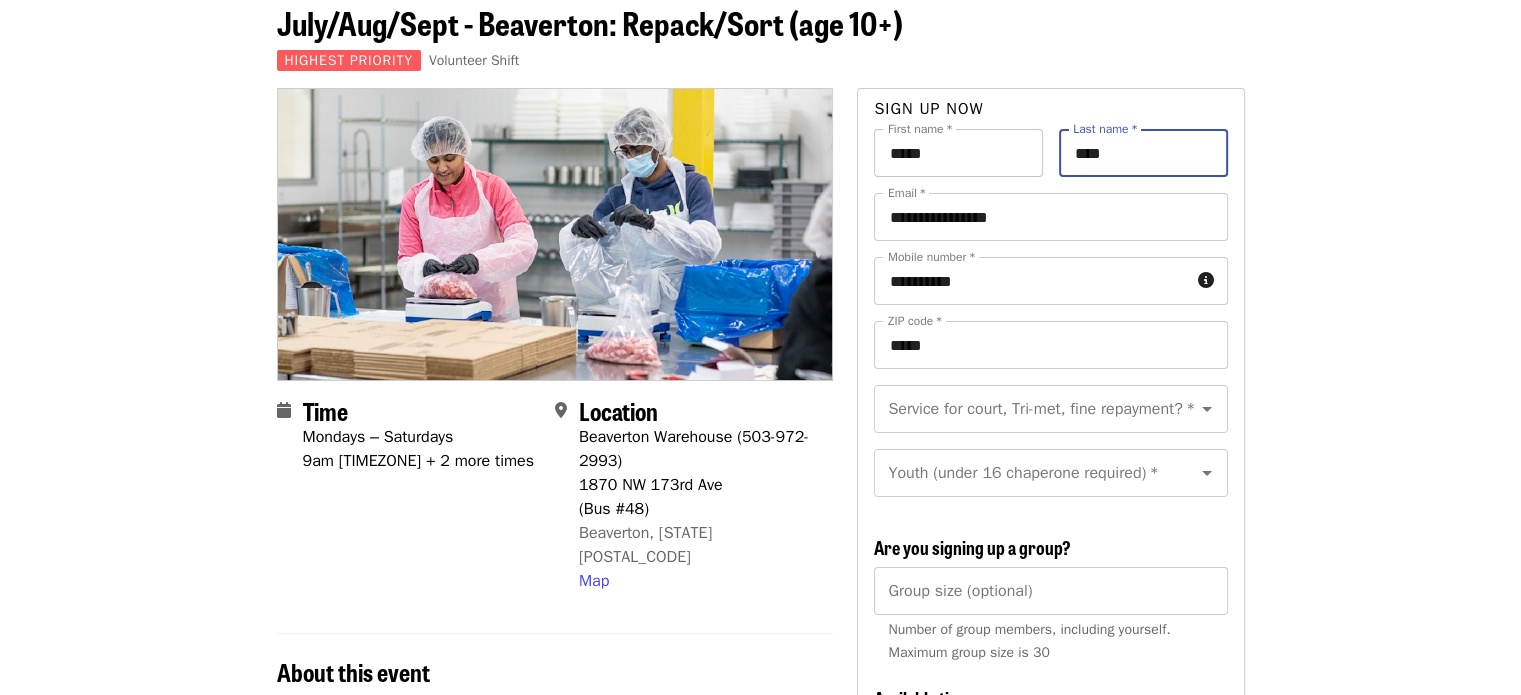 drag, startPoint x: 944, startPoint y: 139, endPoint x: 909, endPoint y: 141, distance: 35.057095 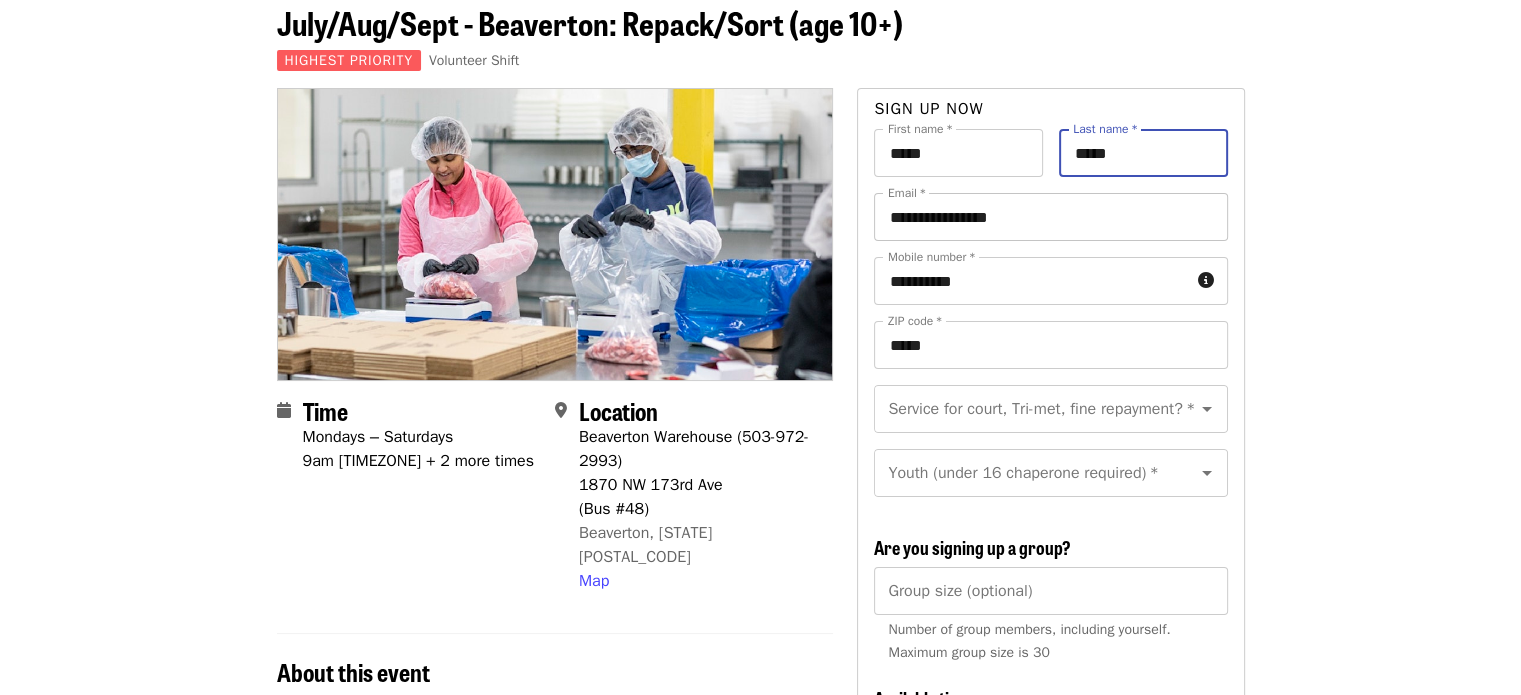 type on "*****" 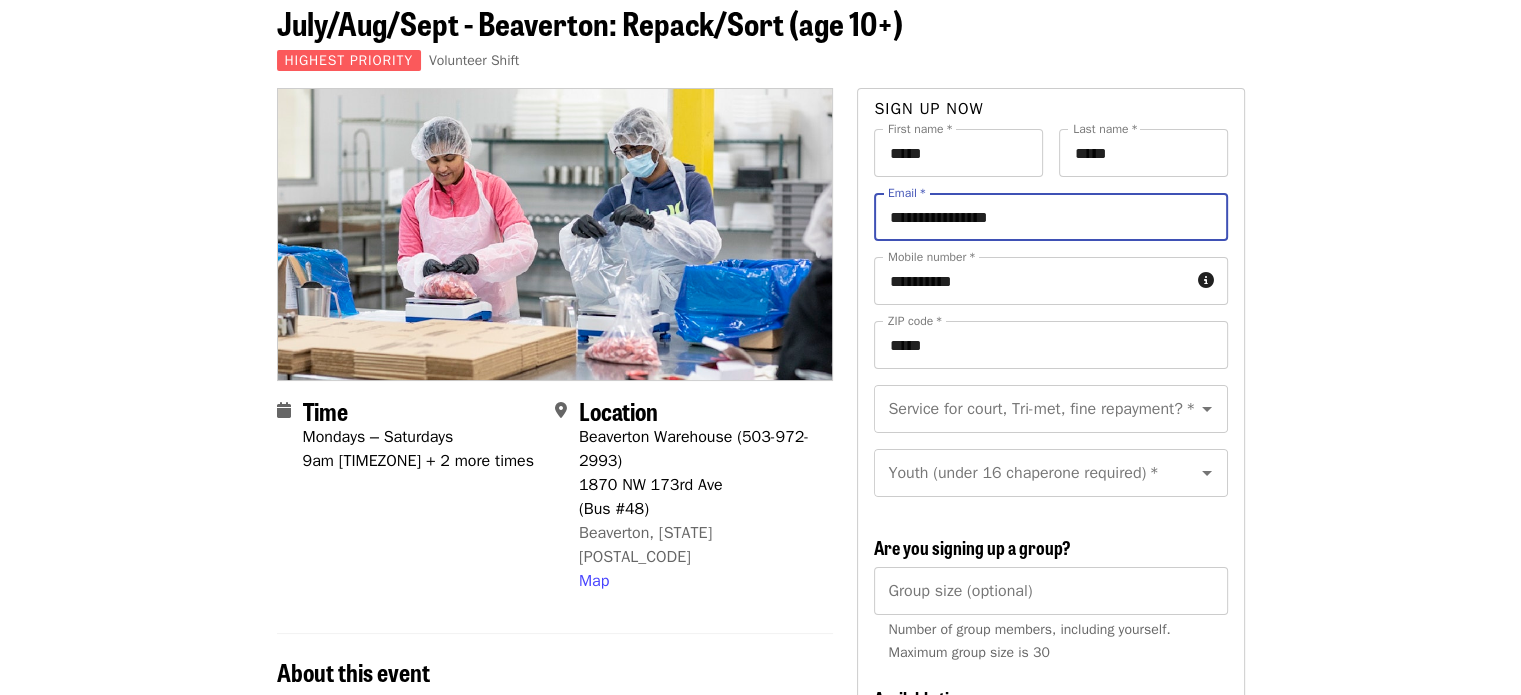 drag, startPoint x: 1076, startPoint y: 231, endPoint x: 796, endPoint y: 219, distance: 280.25702 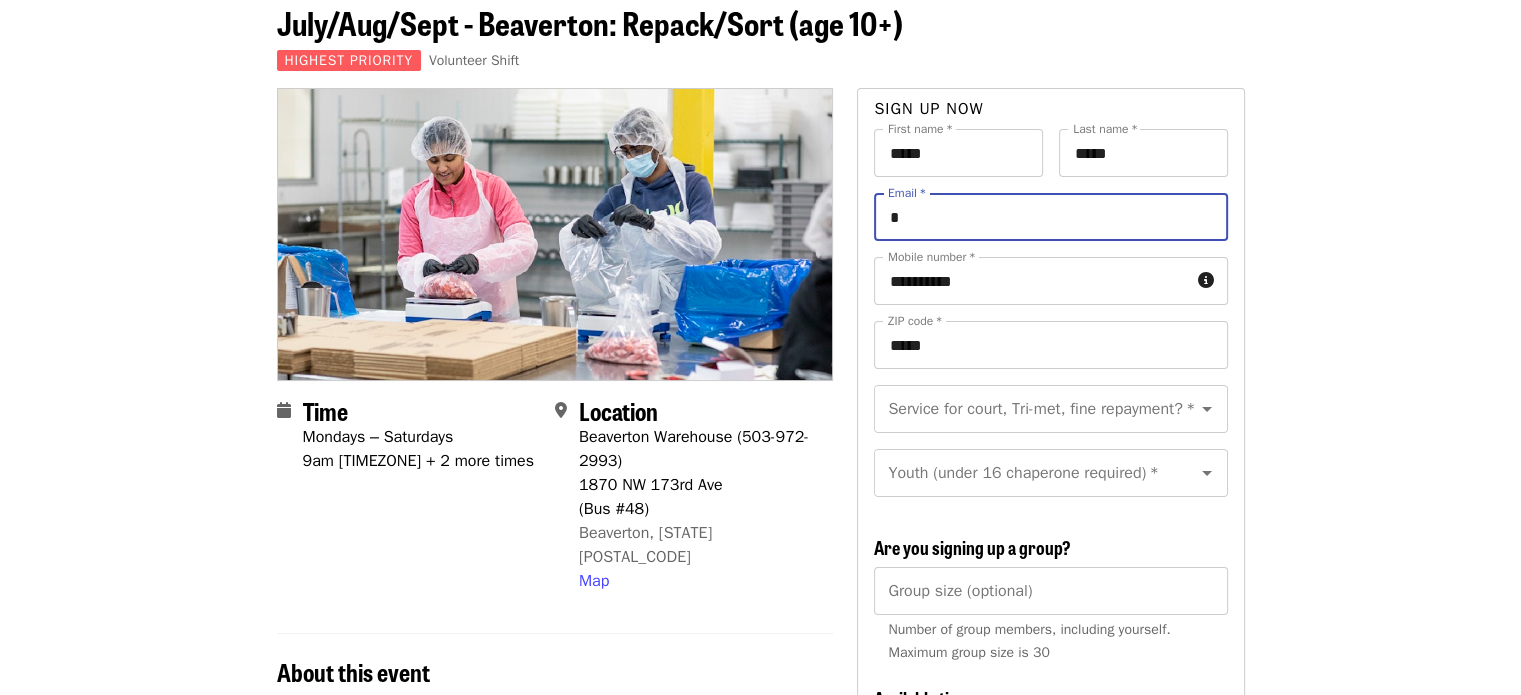 type on "**********" 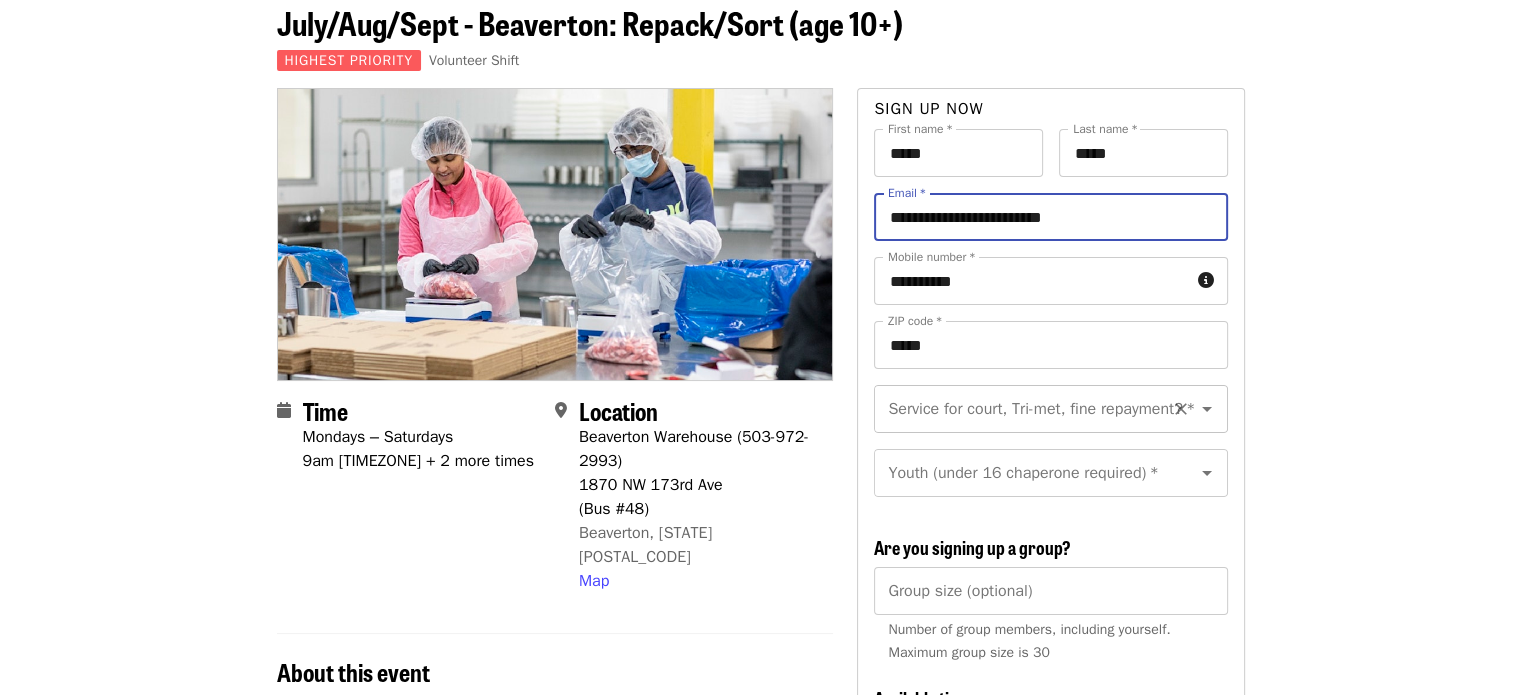 click on "Service for court, Tri-met, fine repayment?   *" at bounding box center [1026, 409] 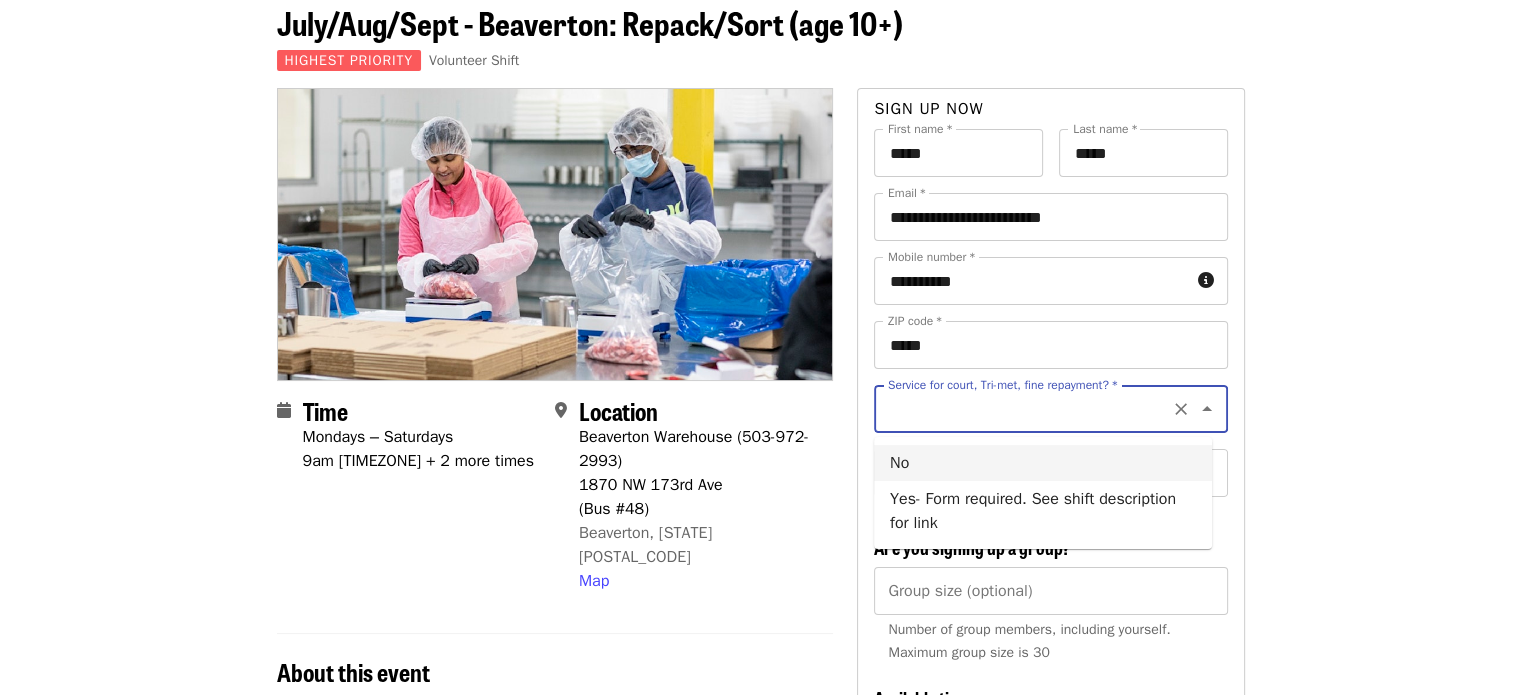 click on "No" at bounding box center [1043, 463] 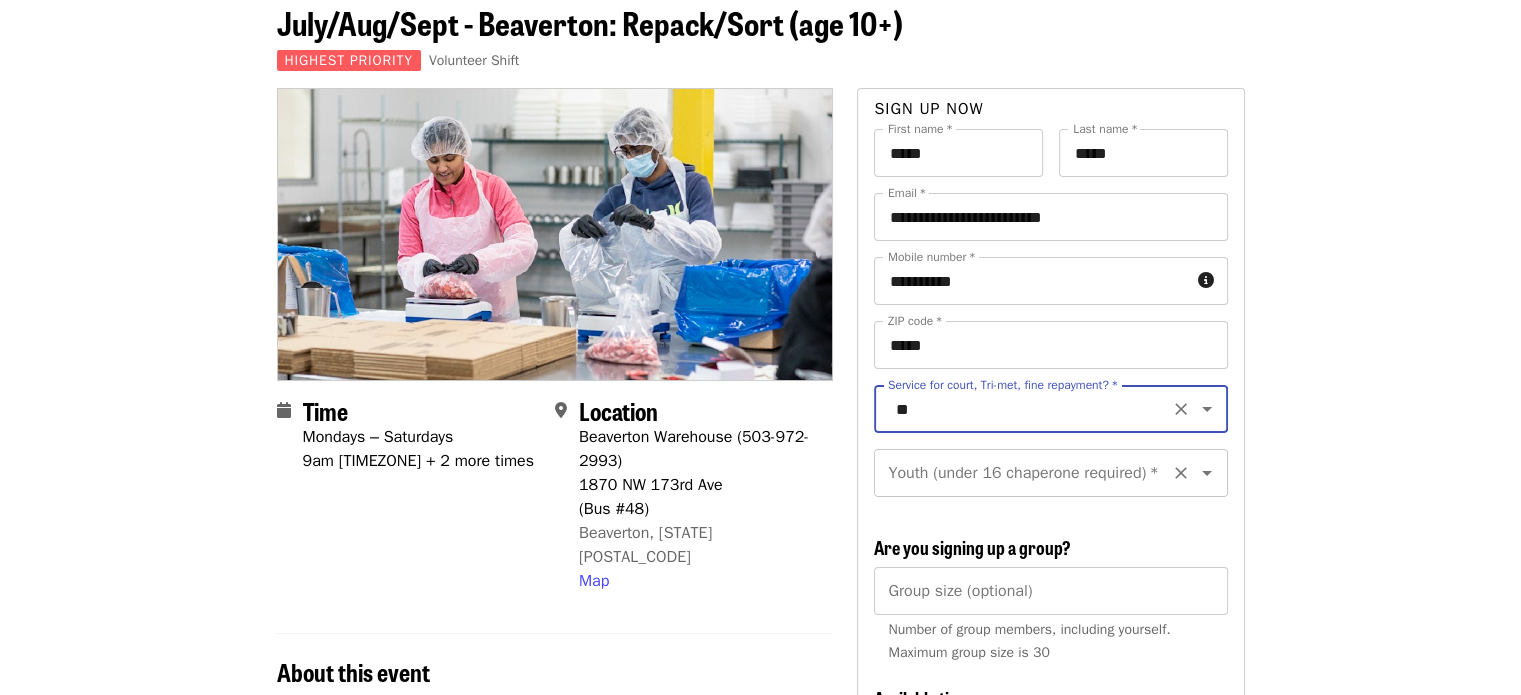 click on "Youth (under 16 chaperone required)   *" at bounding box center [1026, 473] 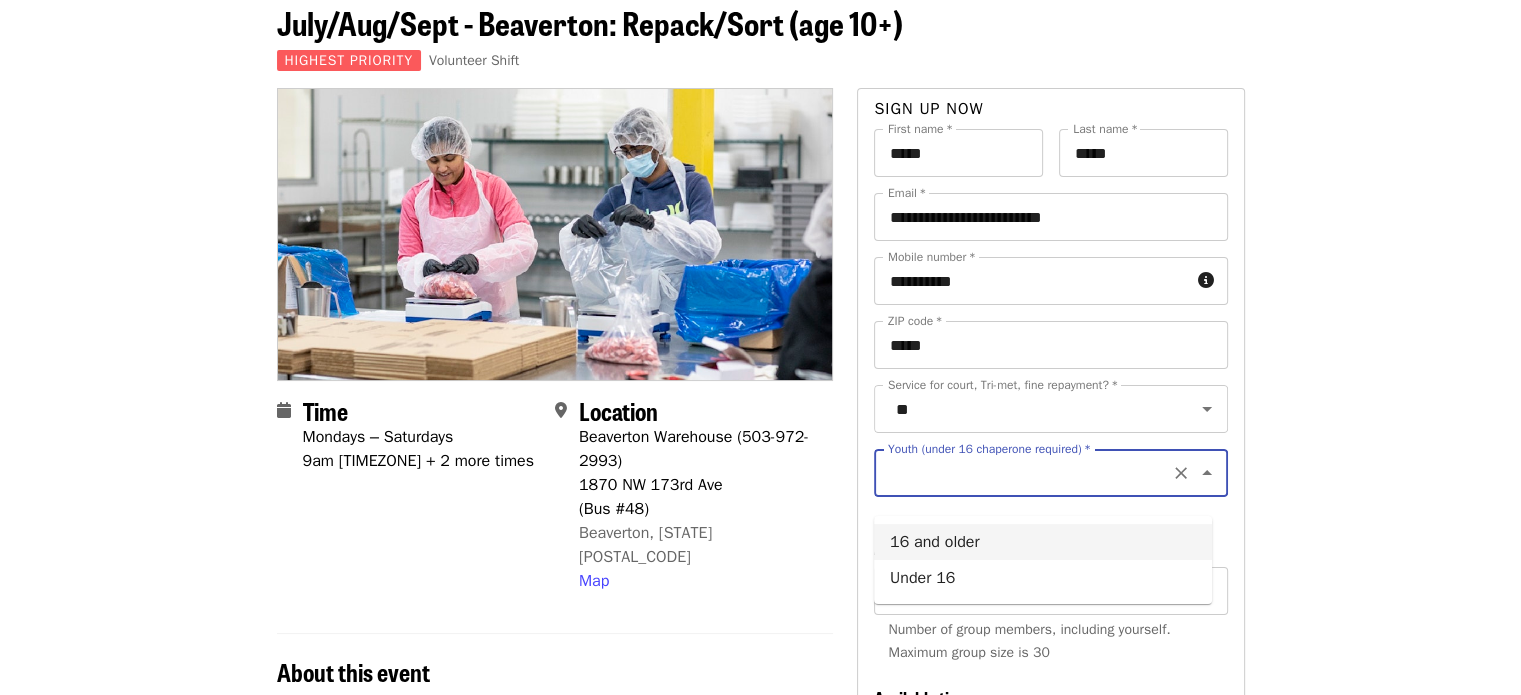 click on "16 and older" at bounding box center (1043, 542) 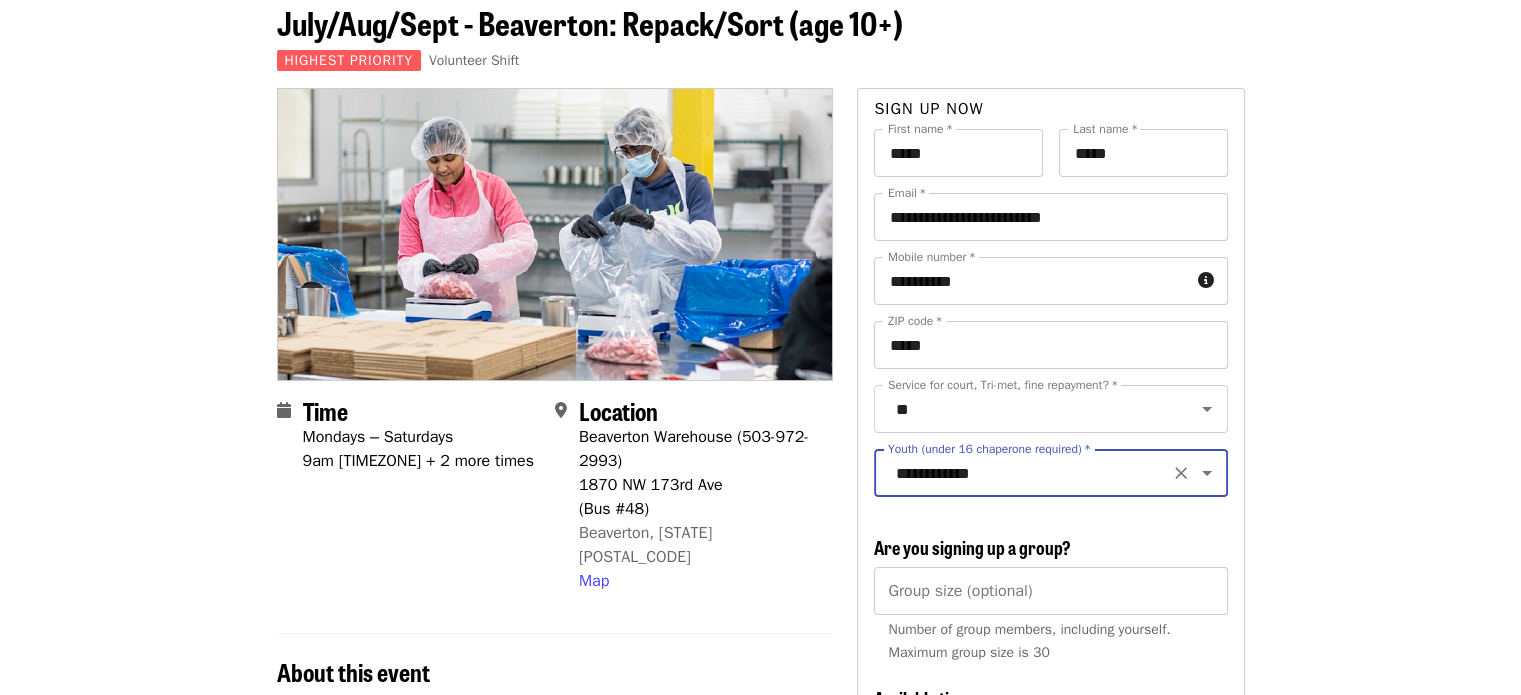 click on "July/Aug/Sept - Beaverton: Repack/Sort (age 10+) Highest Priority Volunteer Shift Time Mondays – Saturdays 9am PDT + 2 more times Location Beaverton Warehouse (503-972-2993) 1870 NW 173rd Ave (Bus #48) Beaverton, OR 97006 Map About this event  -- -- -- READ BEFORE CONTINUING-- -- -:
One person per Email:  Signups submitted for the same shift using the same email creates an error and is only recorded once in Mobilize; even though you receive a confirmation email for each person registered. To register multiple people, please sign up as a group.  How-to: Sign up Friends/Family with No Email
Available Times:  In the list of available times, you may see some that show a number of spots left (ex: 5 spots left.) This appears when there are a small amount of spots left in a shift. If you do not see red text below a shift time, there is still room in that shift. Once a shift is full, it no longer shows up on this list.
Volunteer Expectations: Volunteer Agreement Policy
Inclement weather:" at bounding box center [760, 1019] 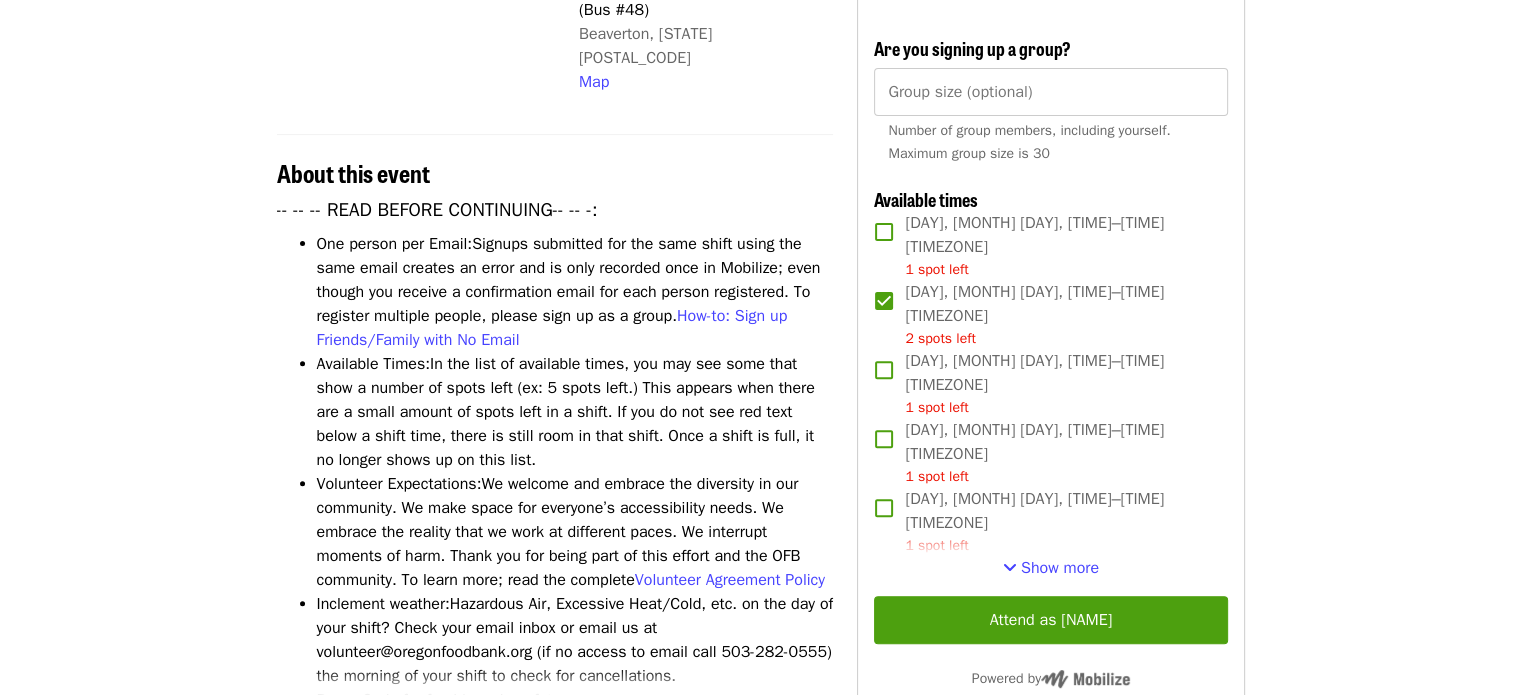 scroll, scrollTop: 600, scrollLeft: 0, axis: vertical 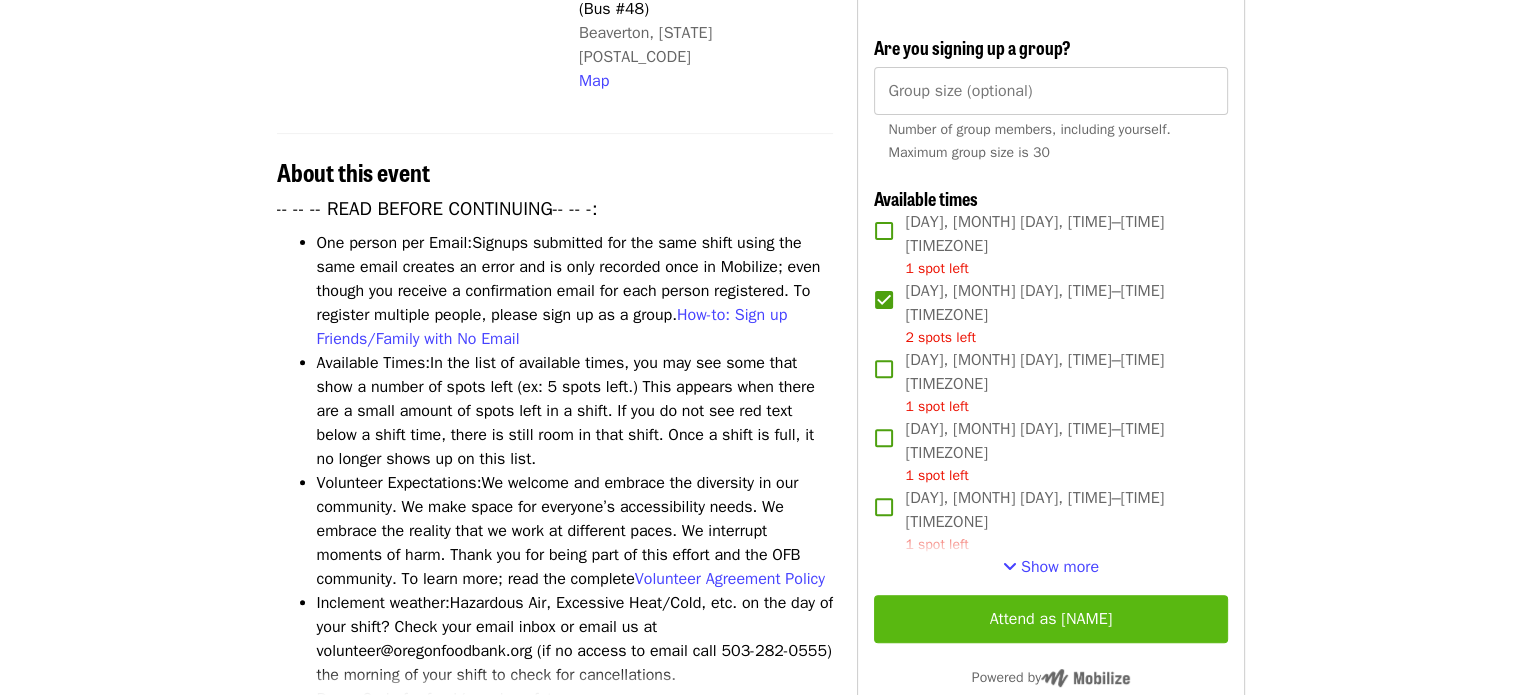 click on "Attend as [PERSON]" at bounding box center [1050, 619] 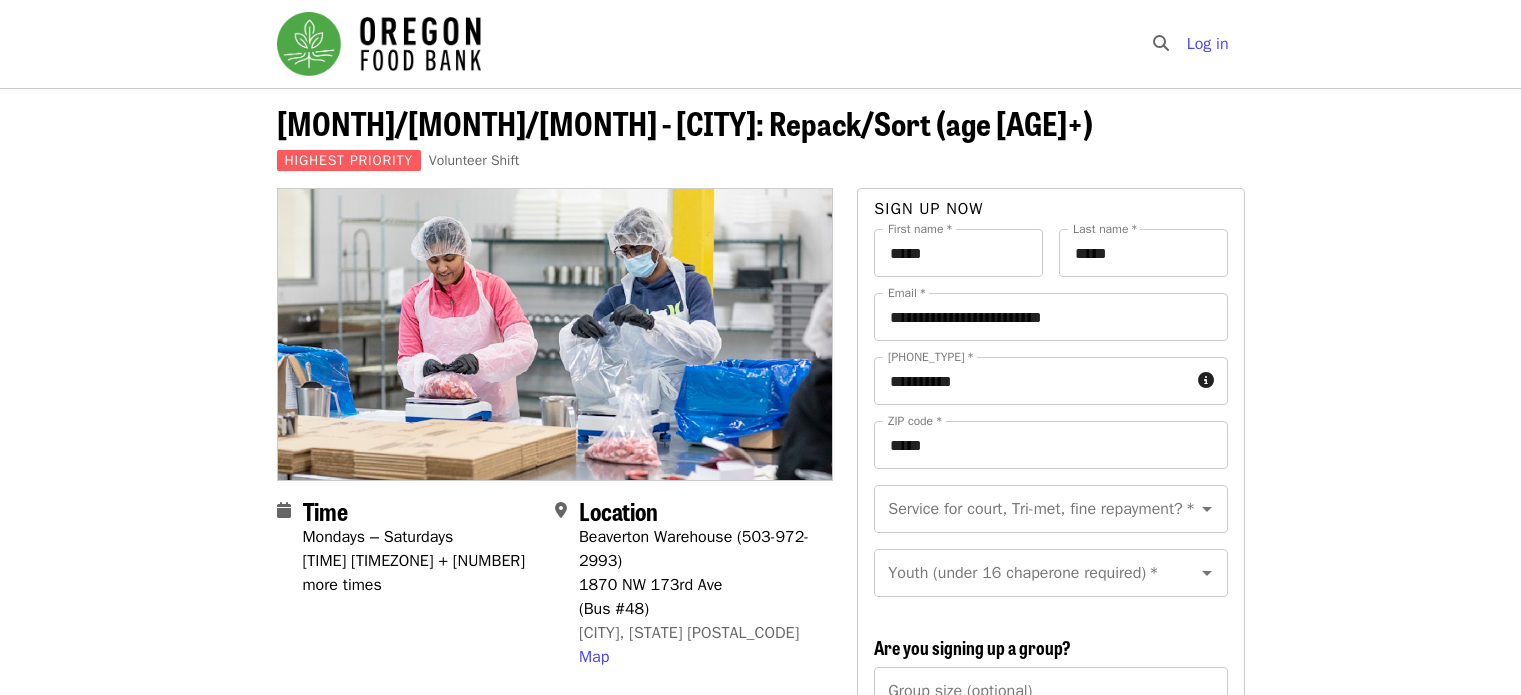scroll, scrollTop: 600, scrollLeft: 0, axis: vertical 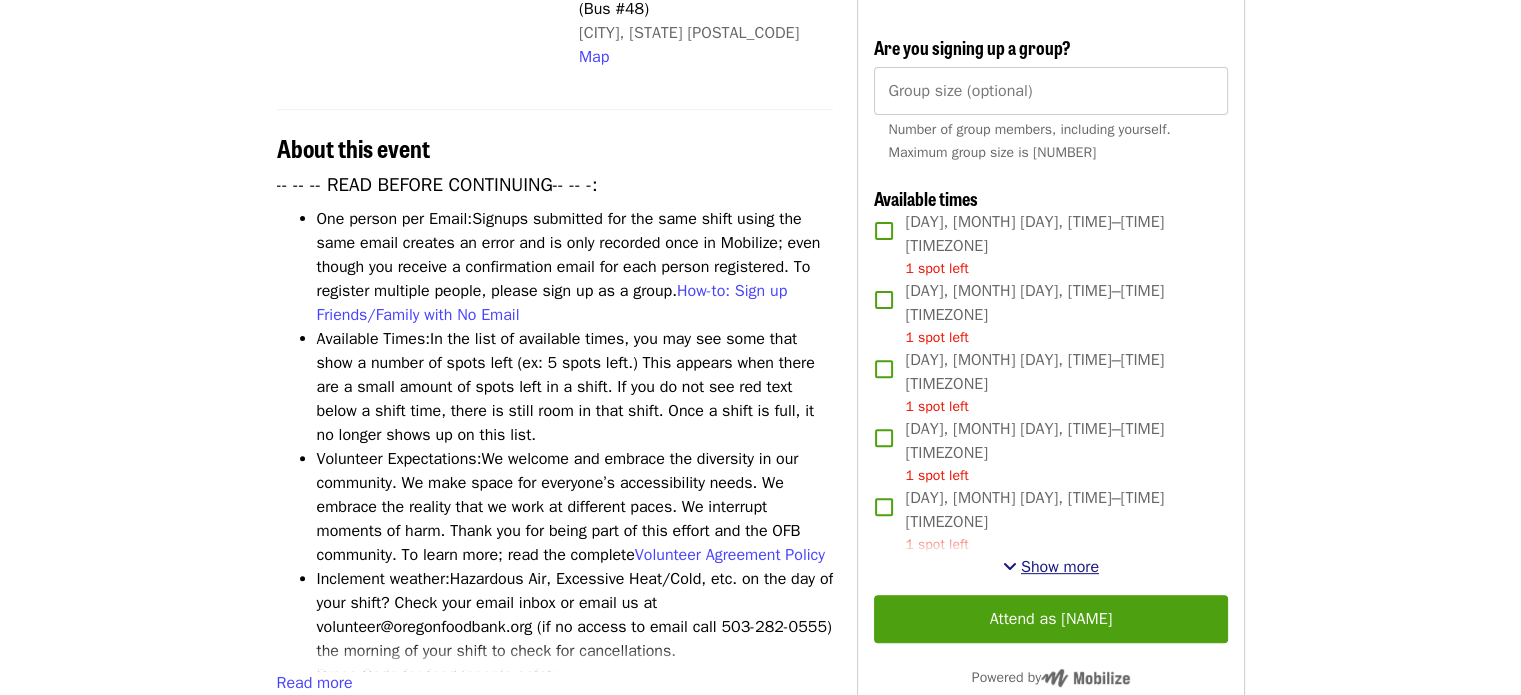 click on "Show more" at bounding box center (1060, 567) 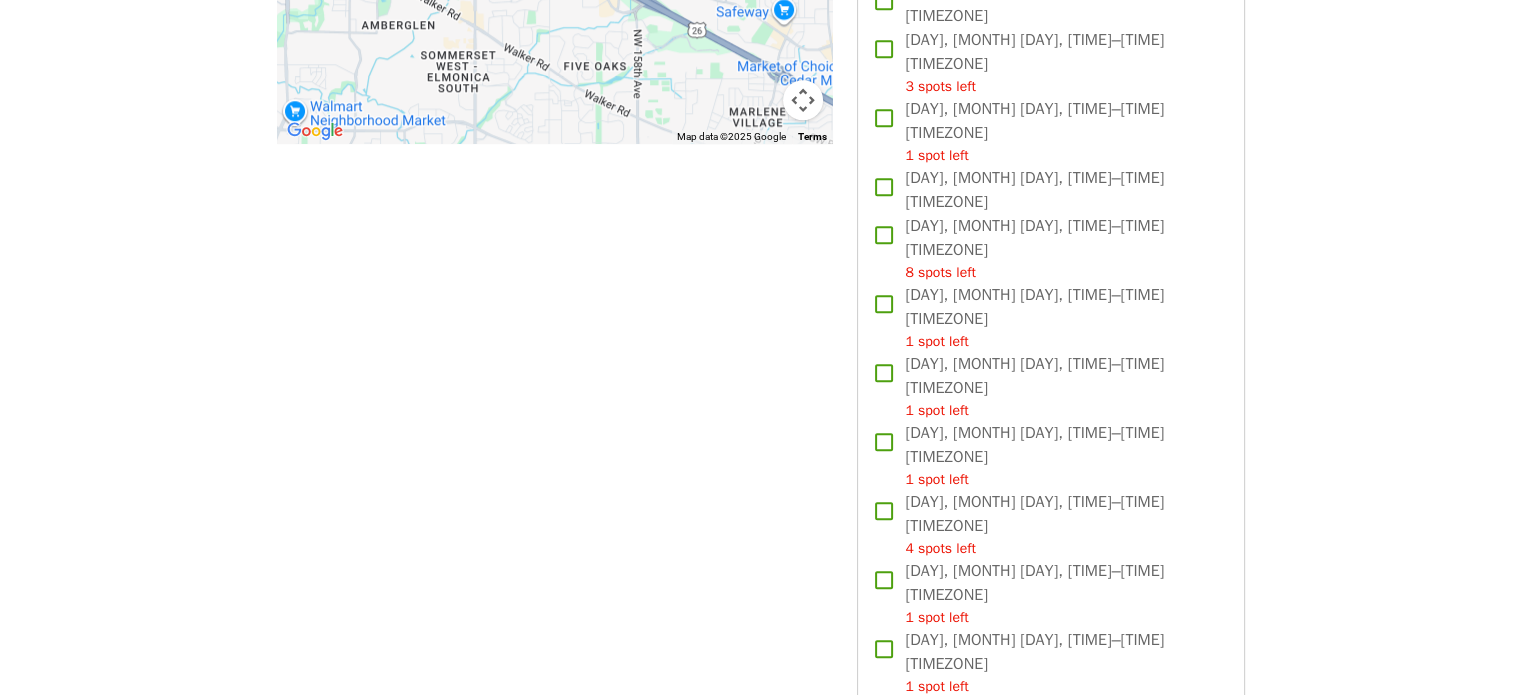 scroll, scrollTop: 1900, scrollLeft: 0, axis: vertical 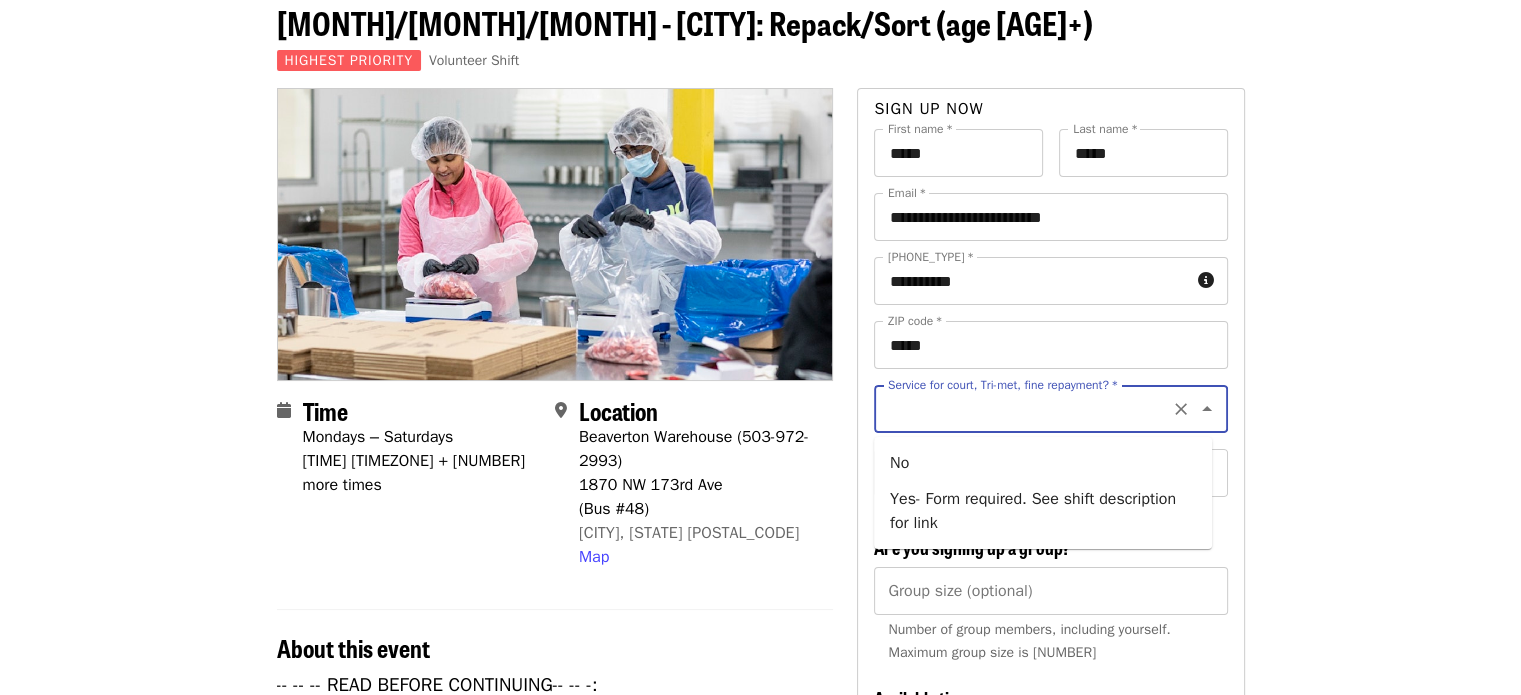 click on "Service for court, Tri-met, fine repayment?   *" at bounding box center (1026, 409) 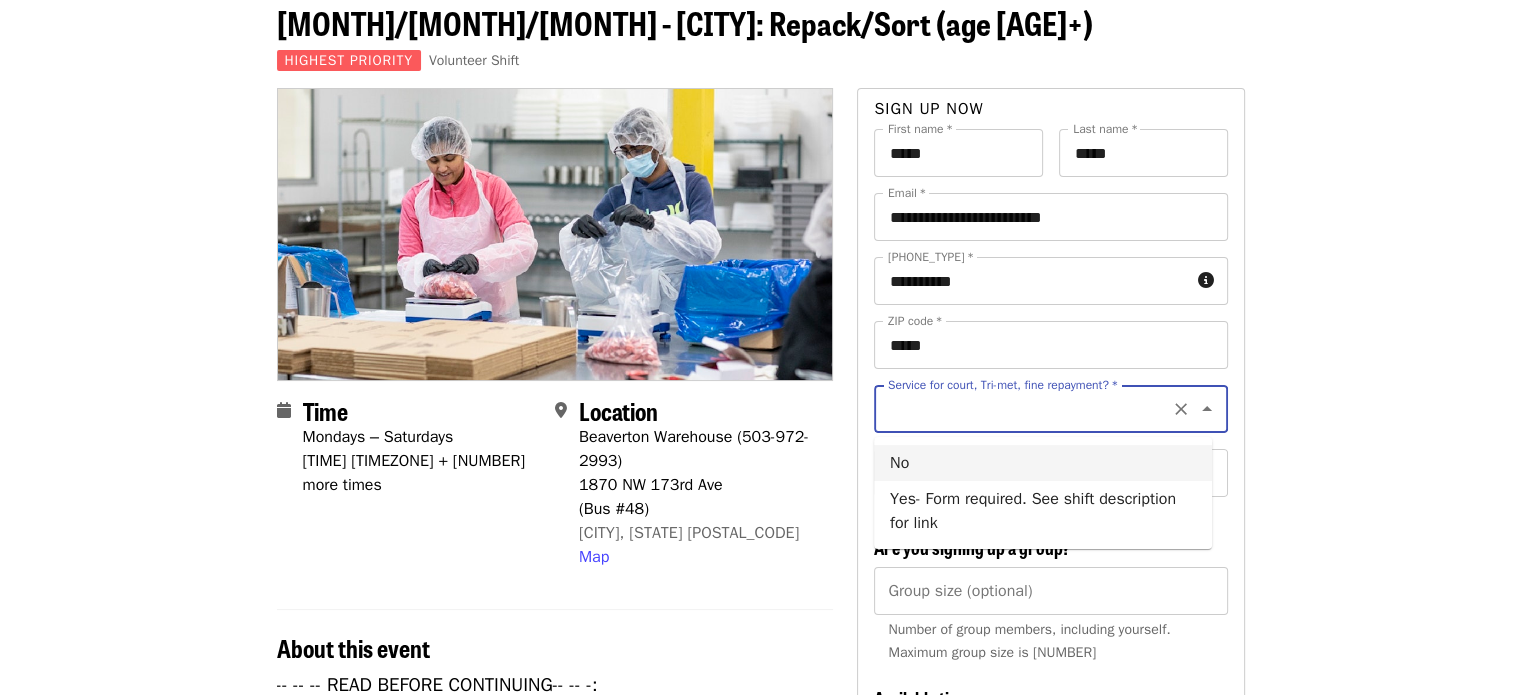 click on "No" at bounding box center [1043, 463] 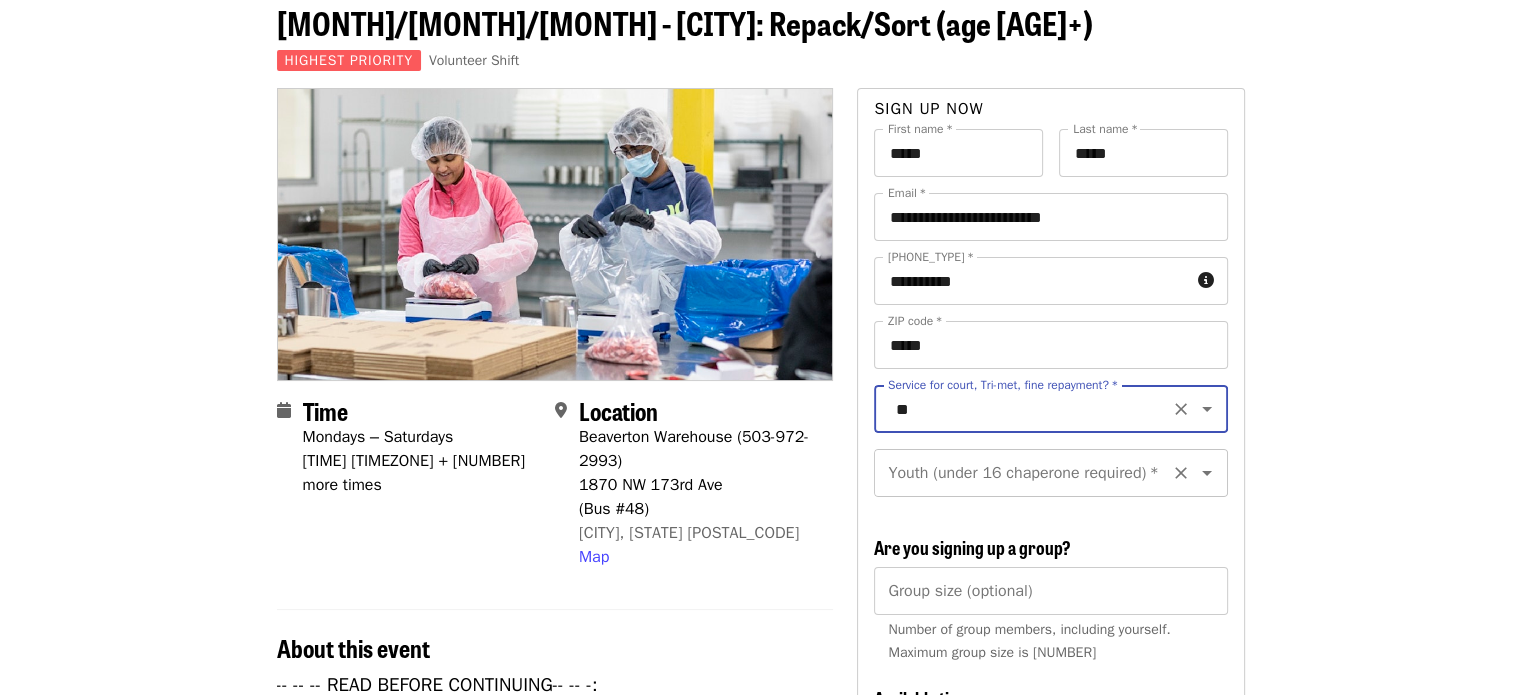 click on "Youth (under 16 chaperone required)   *" at bounding box center (1026, 473) 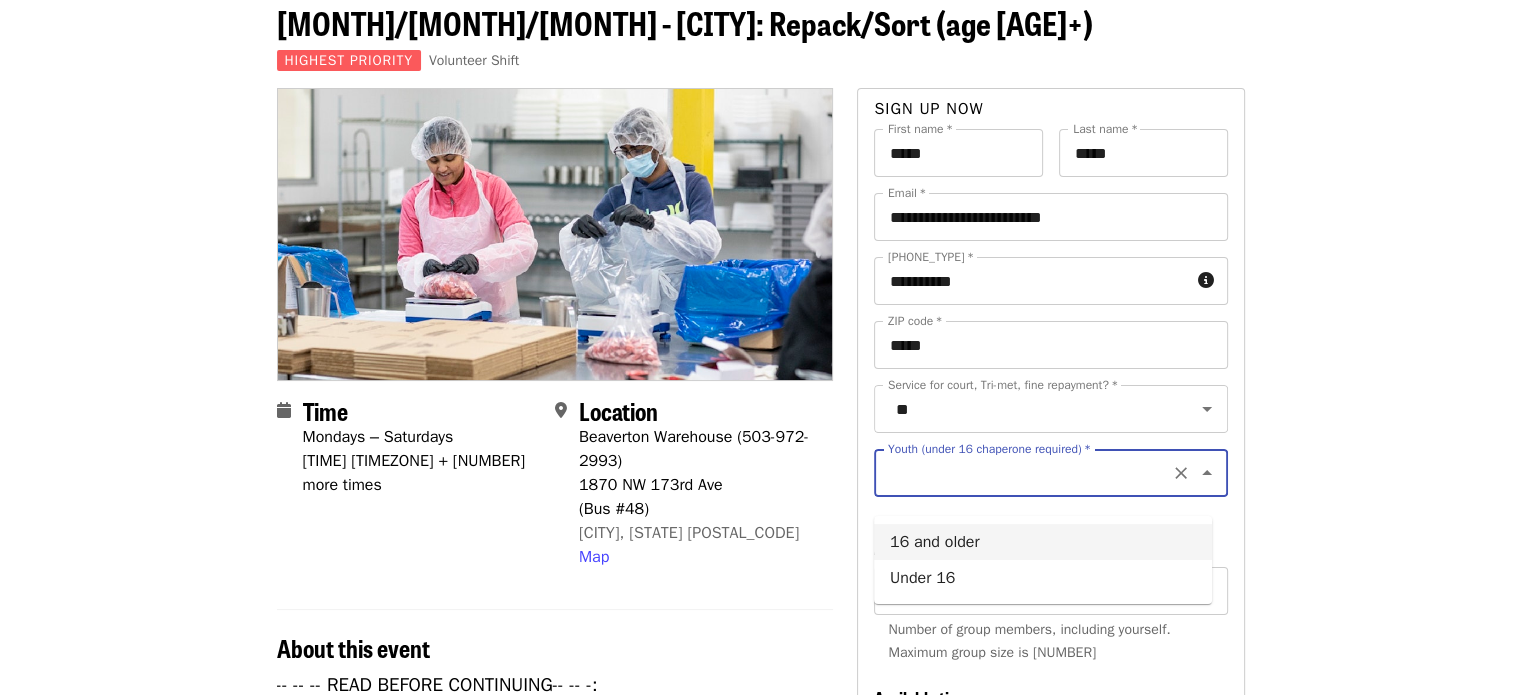click on "16 and older" at bounding box center [1043, 542] 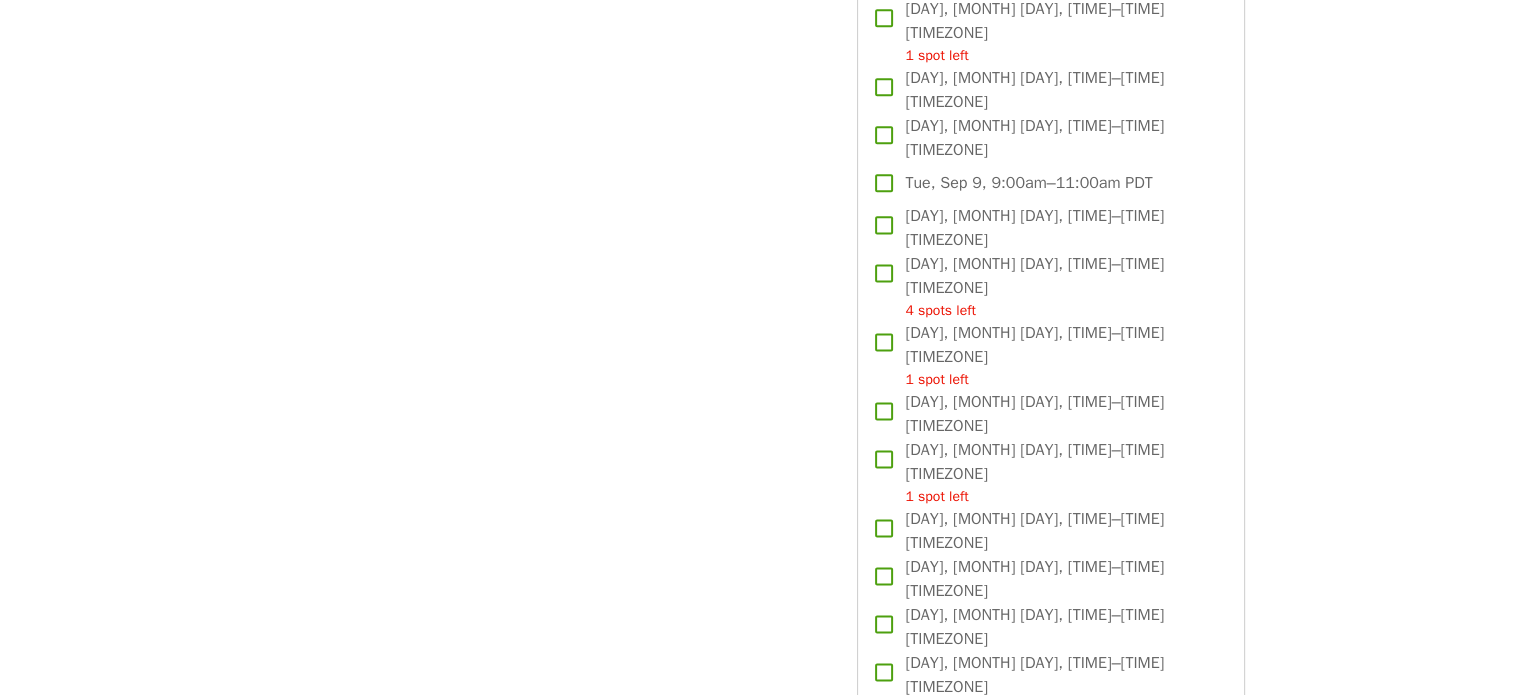 scroll, scrollTop: 2800, scrollLeft: 0, axis: vertical 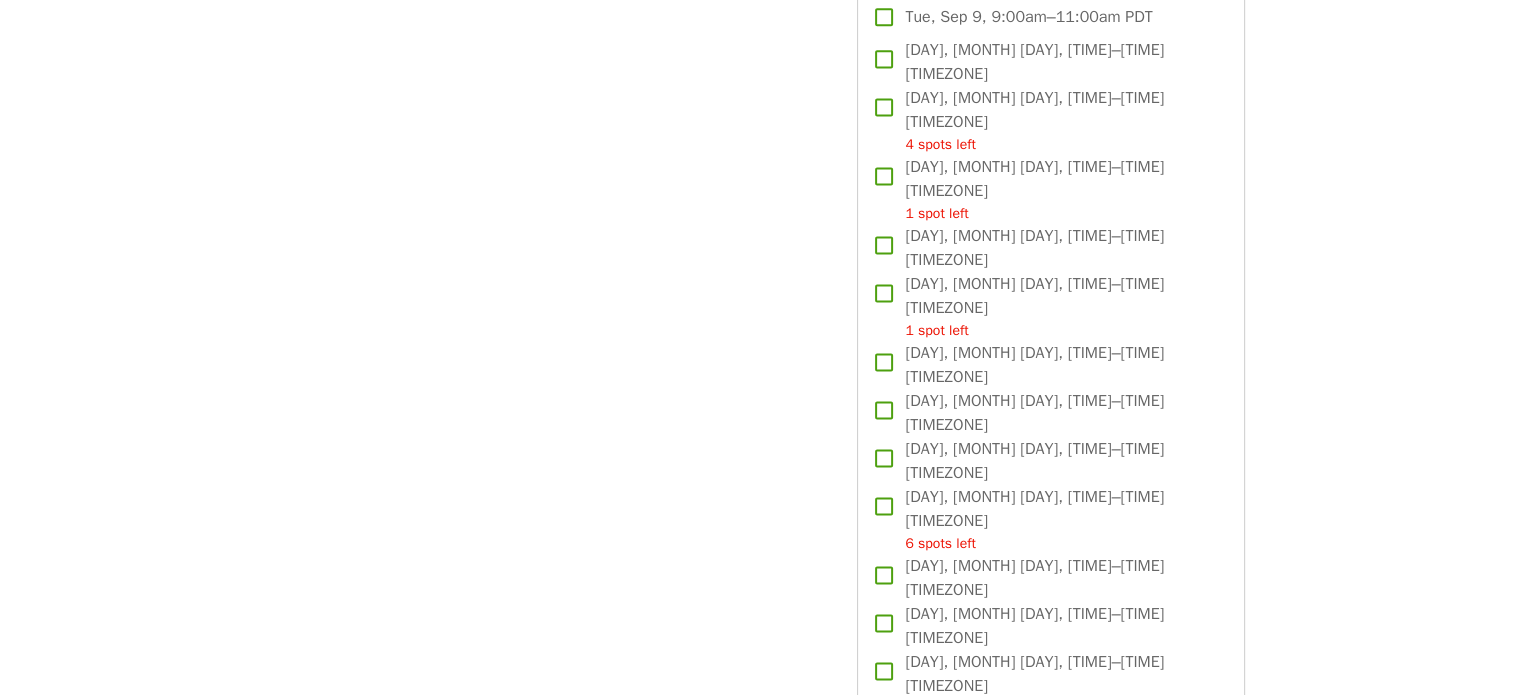 click on "Attend as [PERSON]" at bounding box center (1050, 1533) 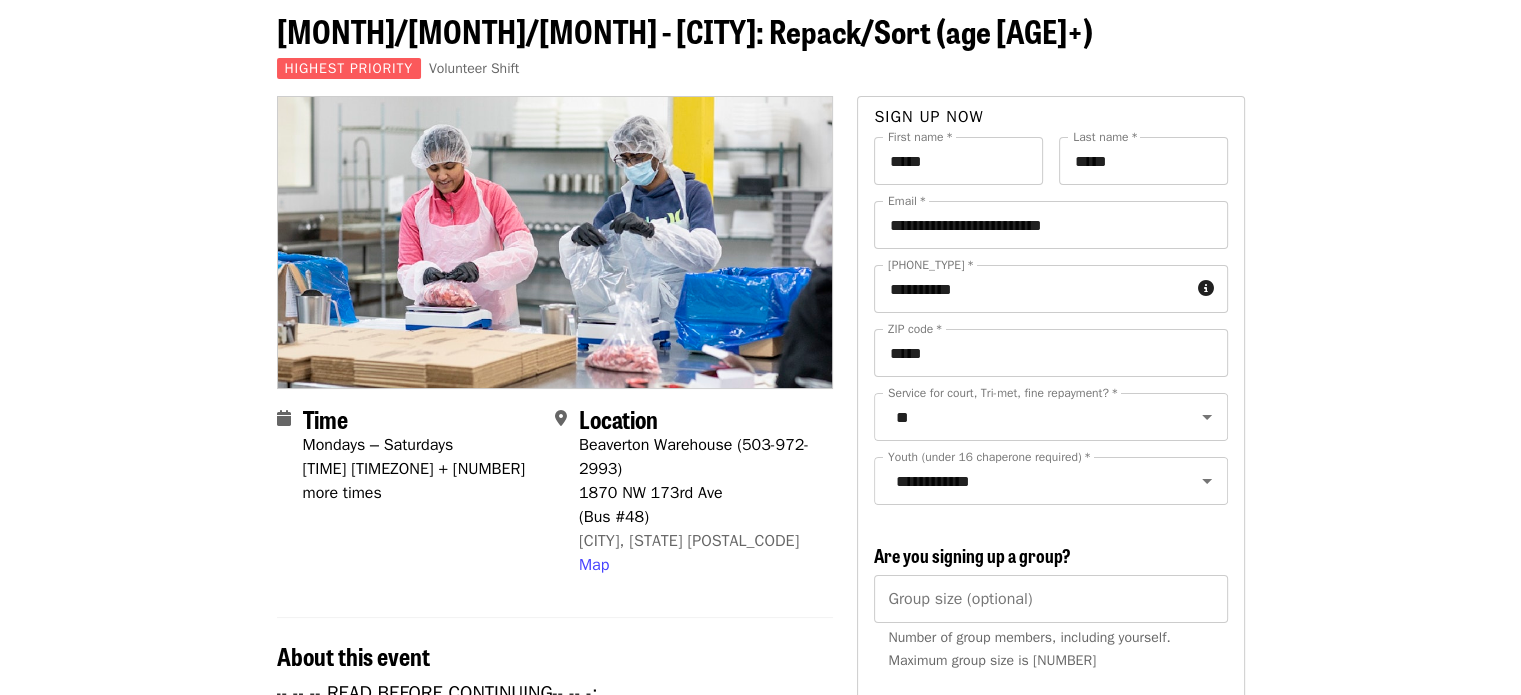 scroll, scrollTop: 0, scrollLeft: 0, axis: both 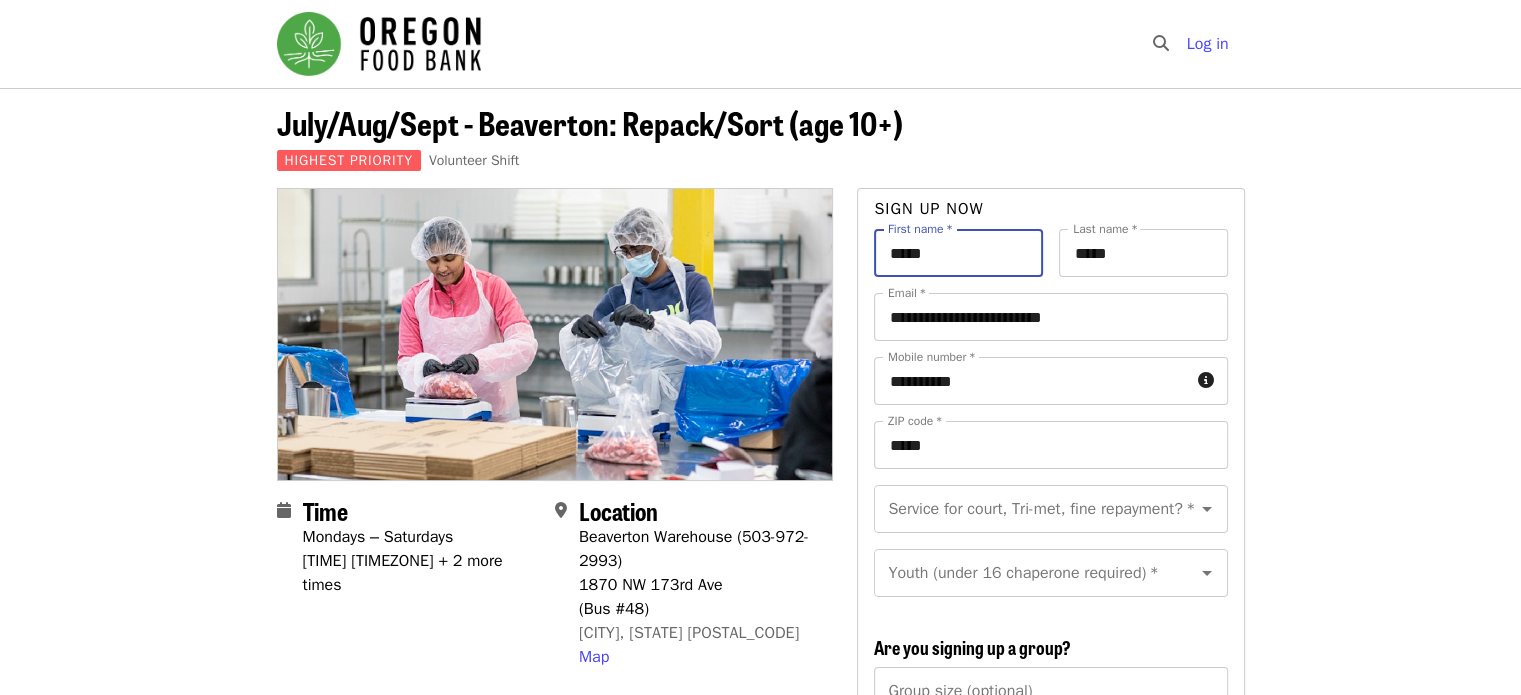drag, startPoint x: 989, startPoint y: 252, endPoint x: 724, endPoint y: 223, distance: 266.58206 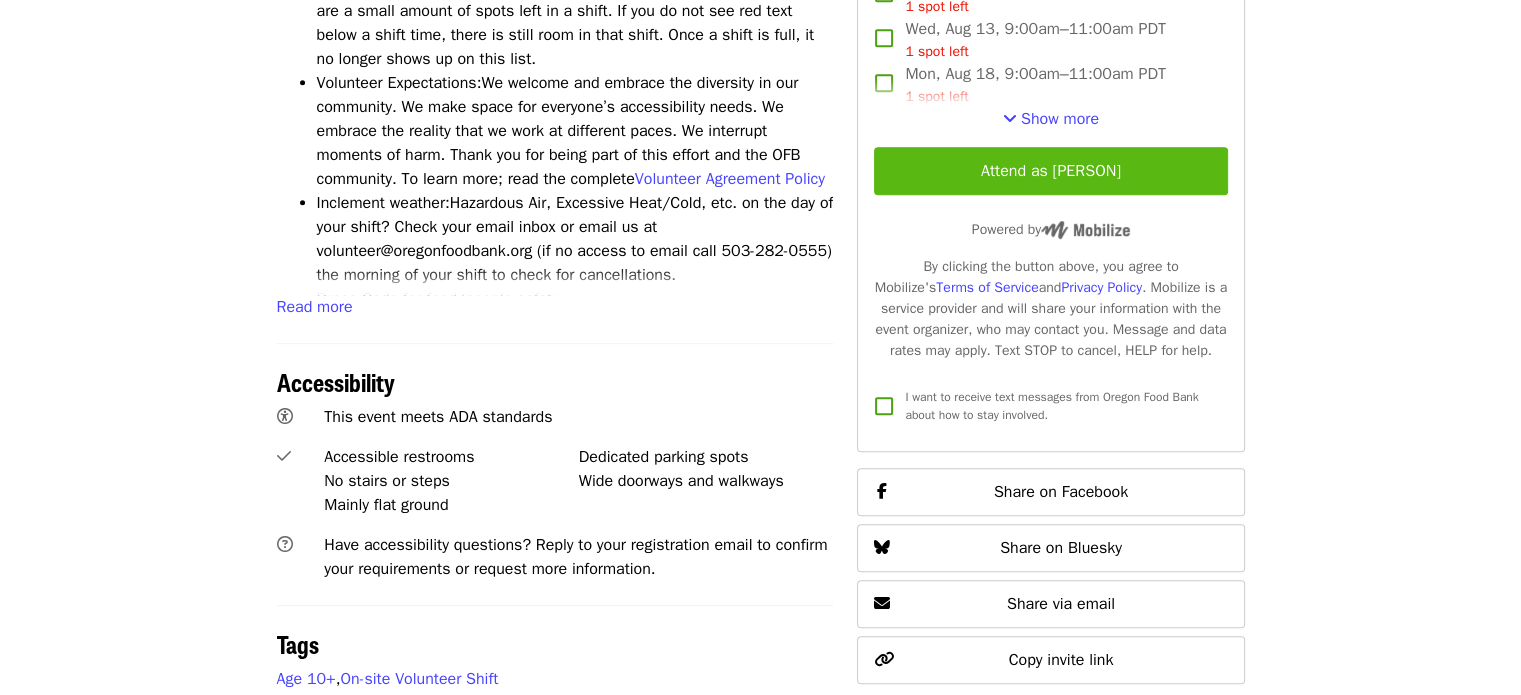 scroll, scrollTop: 800, scrollLeft: 0, axis: vertical 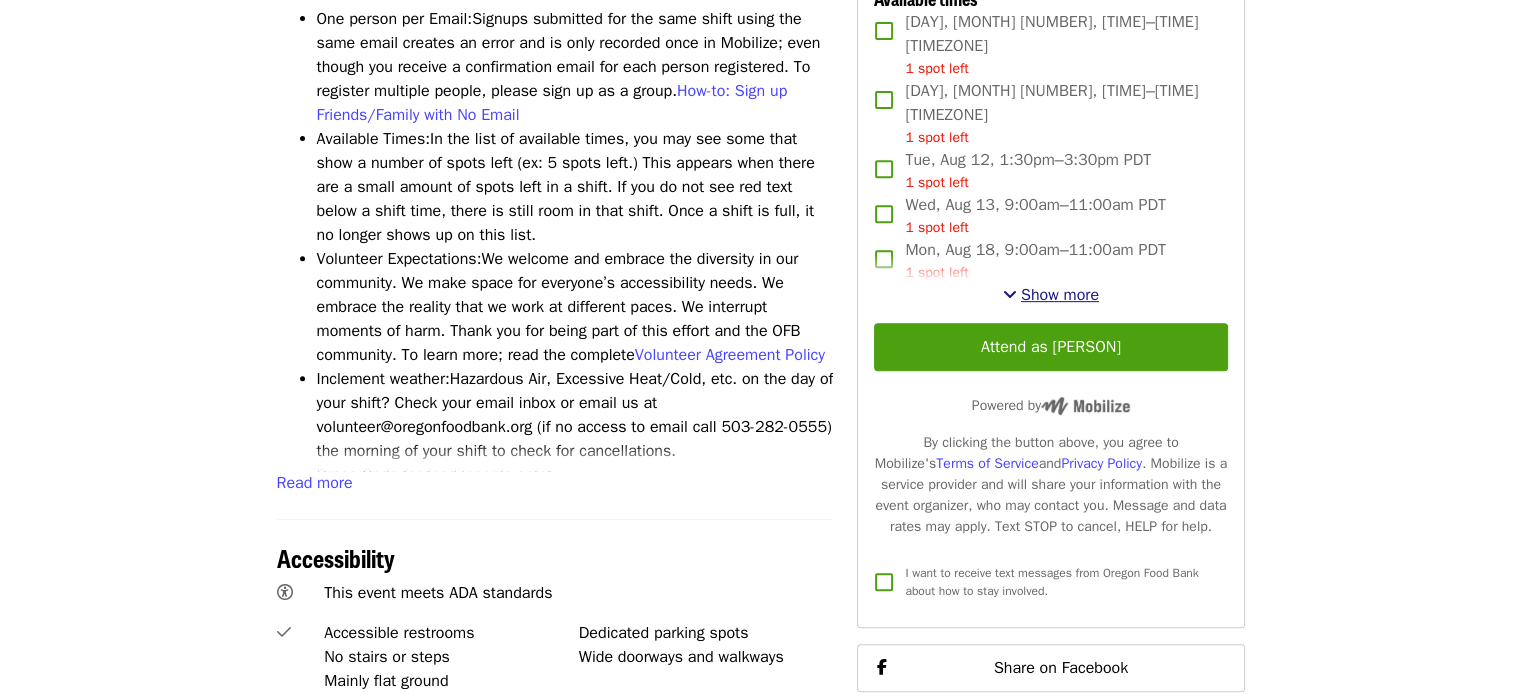 click on "Show more" at bounding box center [1060, 295] 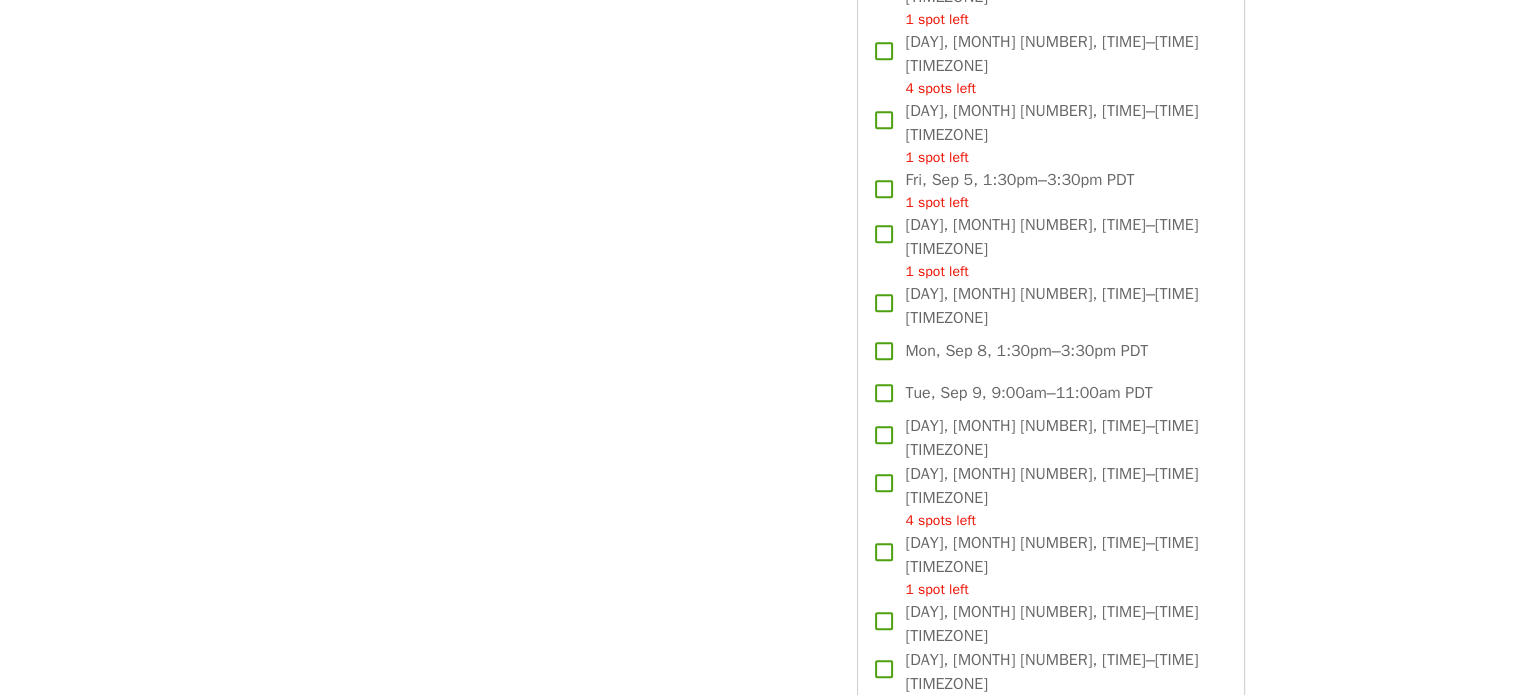 scroll, scrollTop: 2400, scrollLeft: 0, axis: vertical 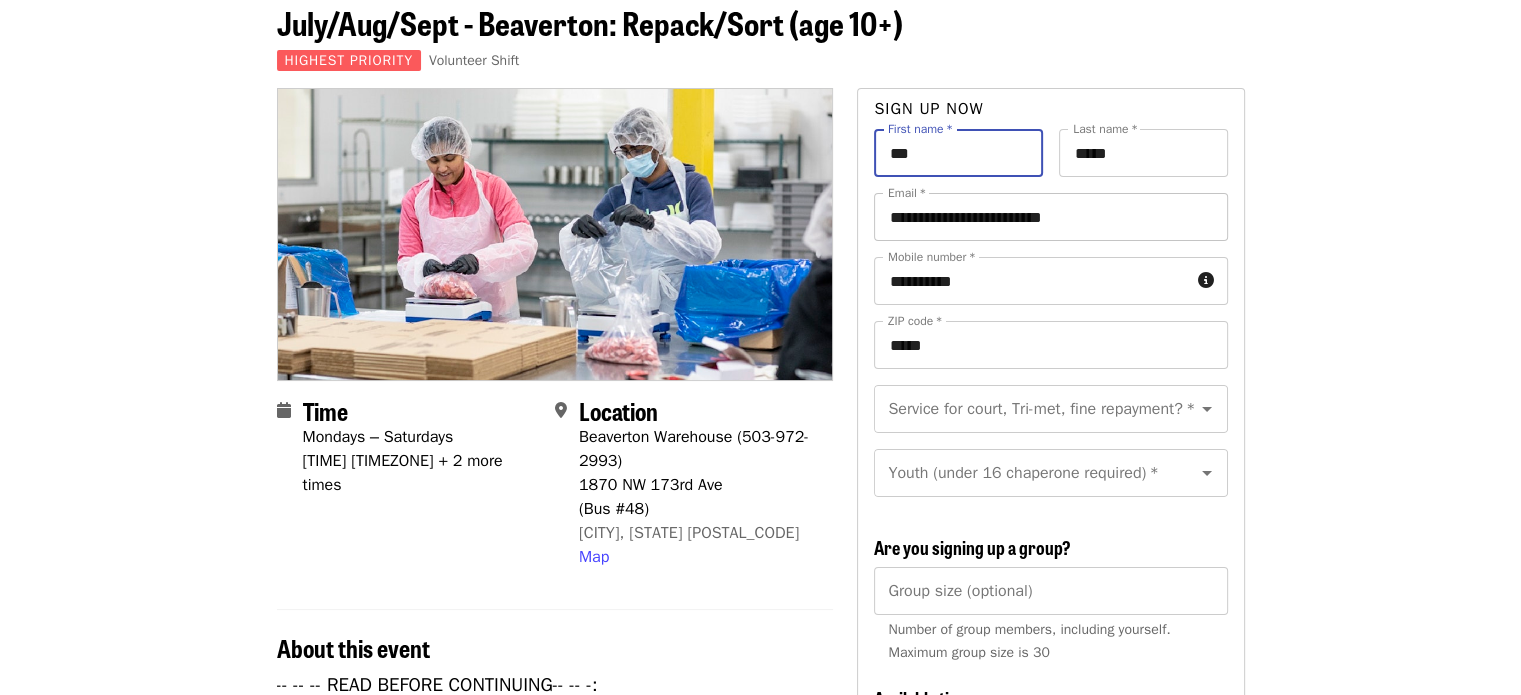type on "*****" 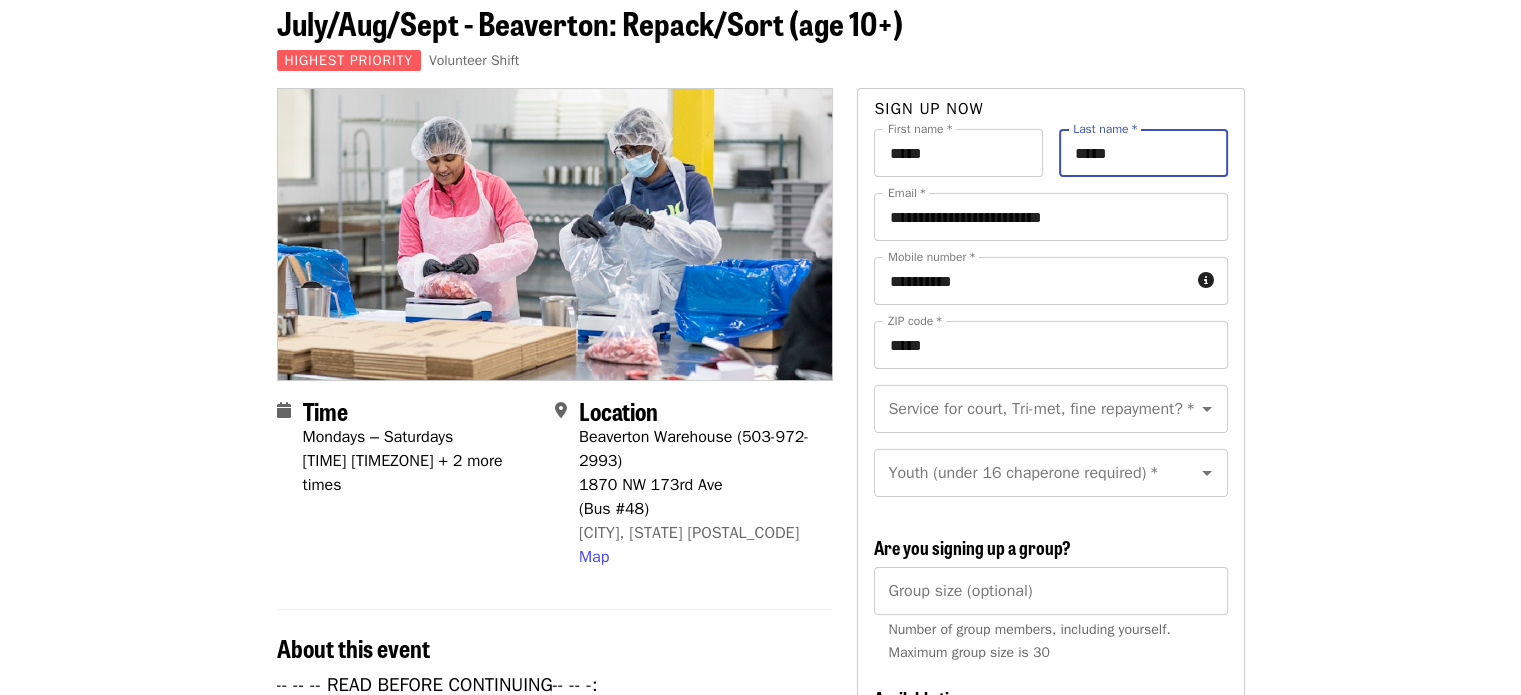 click on "*****" at bounding box center (1143, 153) 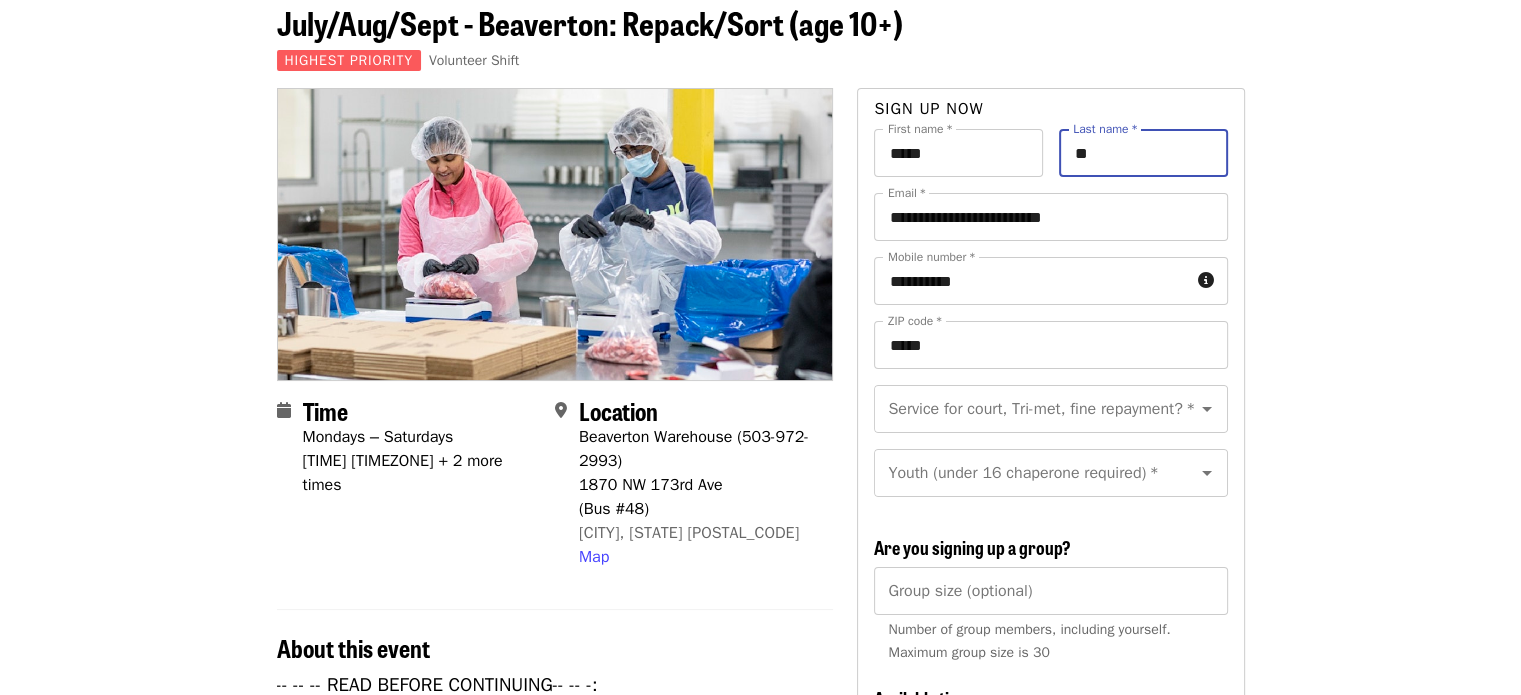 type on "****" 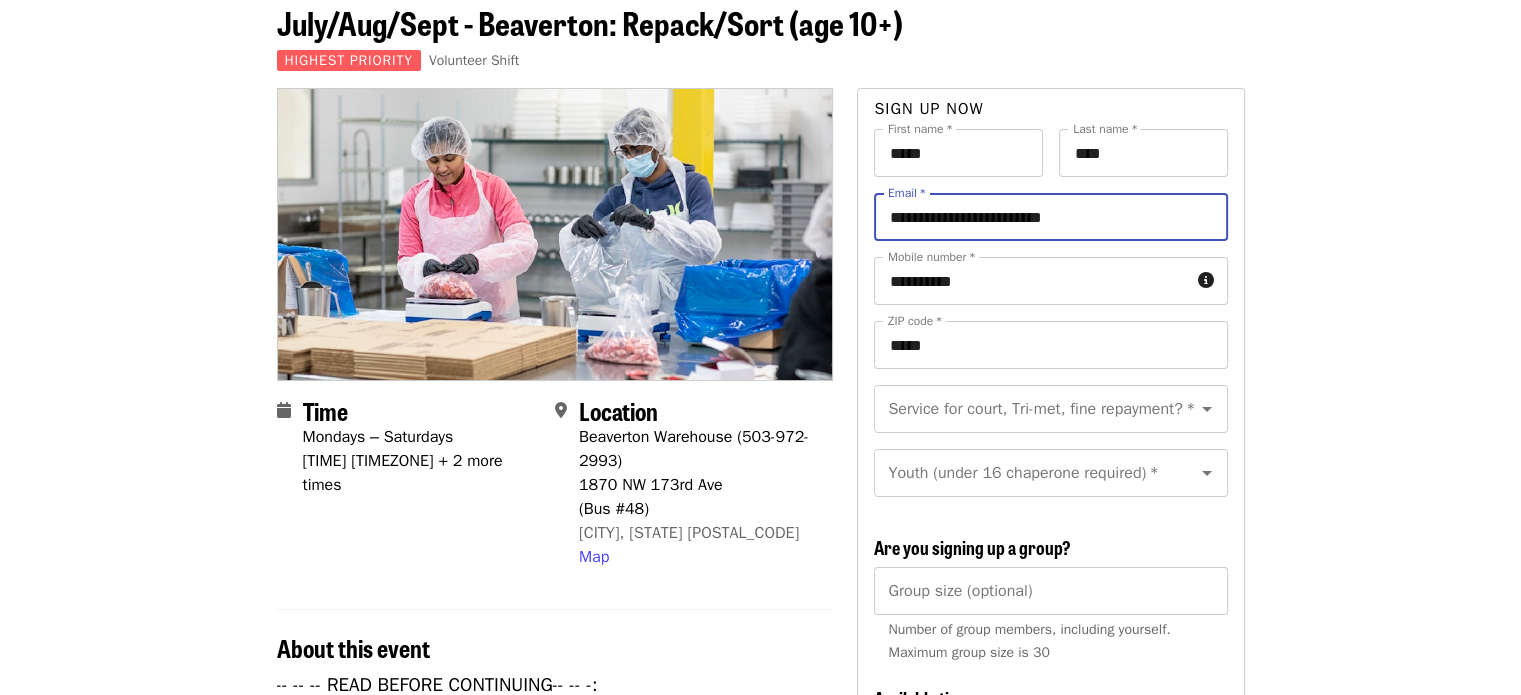 drag, startPoint x: 1106, startPoint y: 222, endPoint x: 761, endPoint y: 210, distance: 345.20862 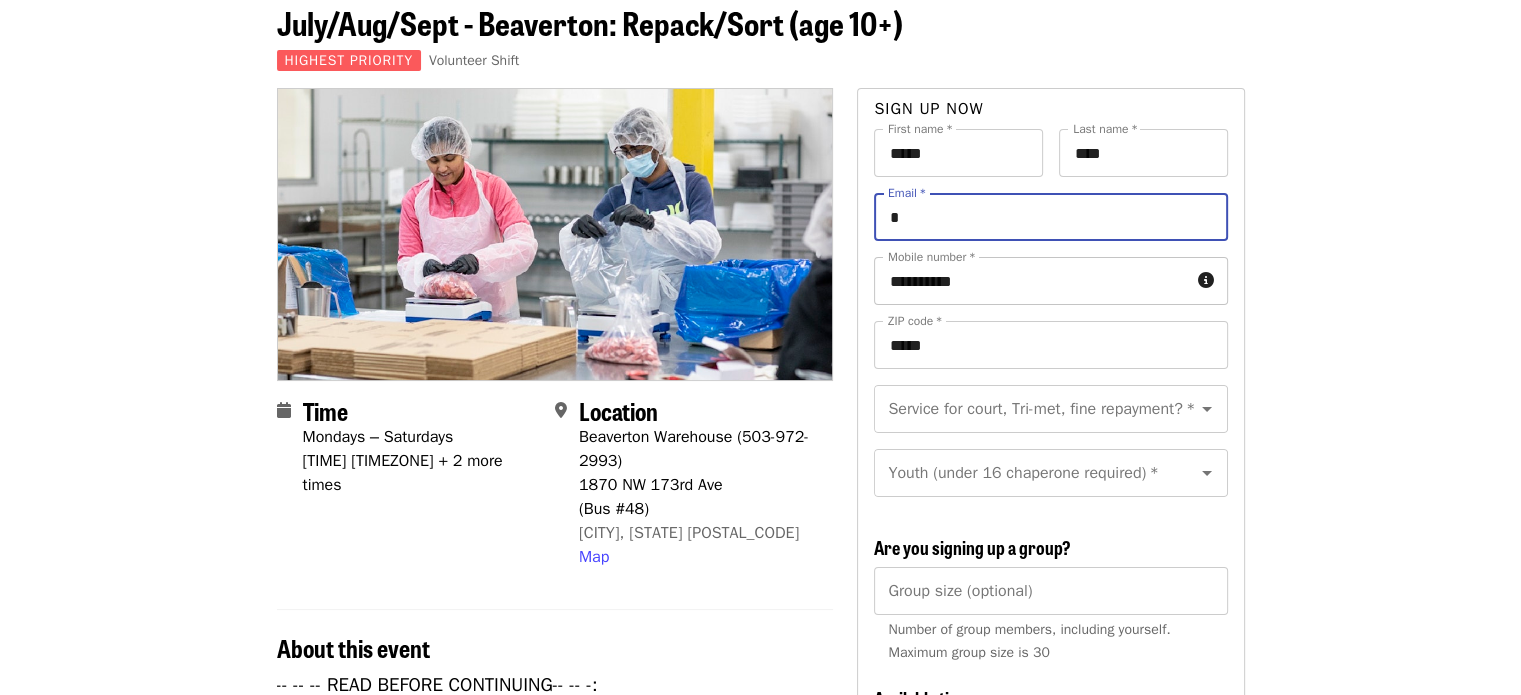 type on "**********" 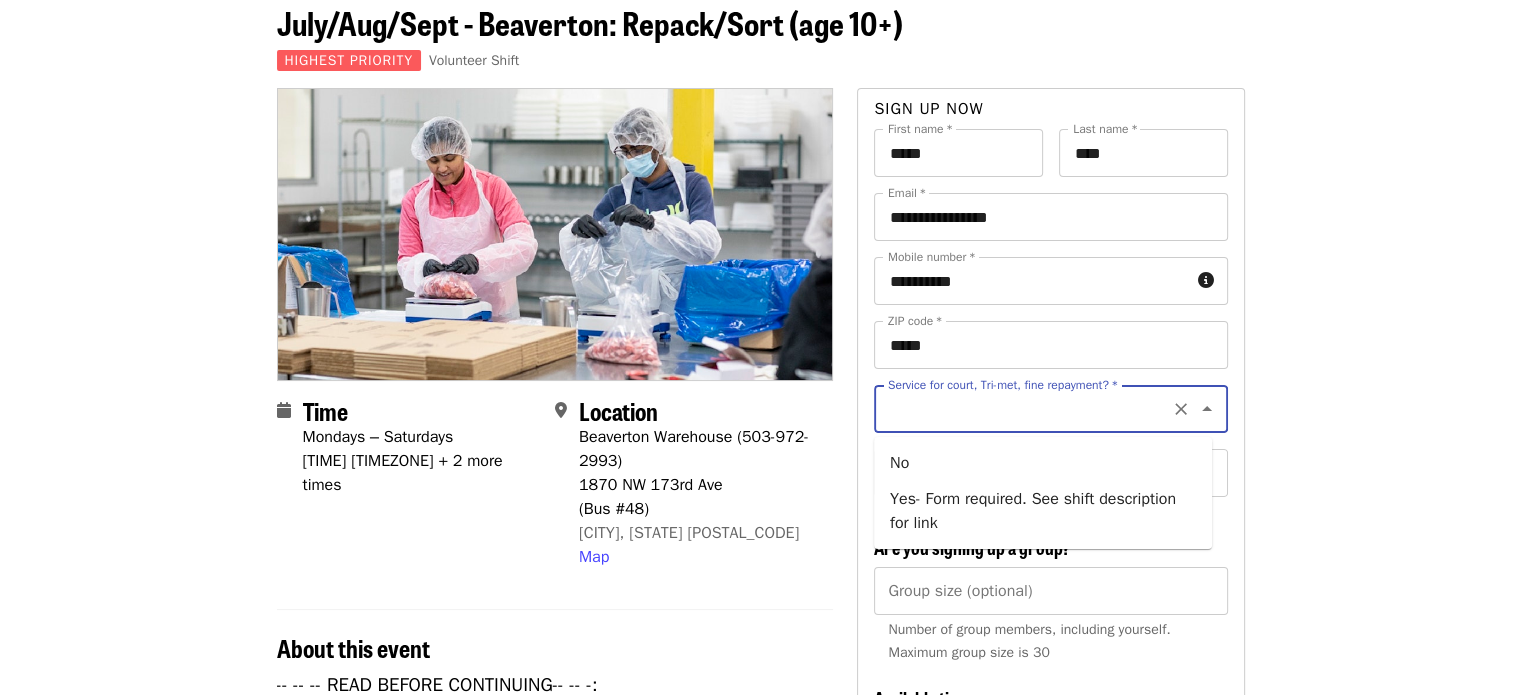 click on "Service for court, Tri-met, fine repayment?   *" at bounding box center [1026, 409] 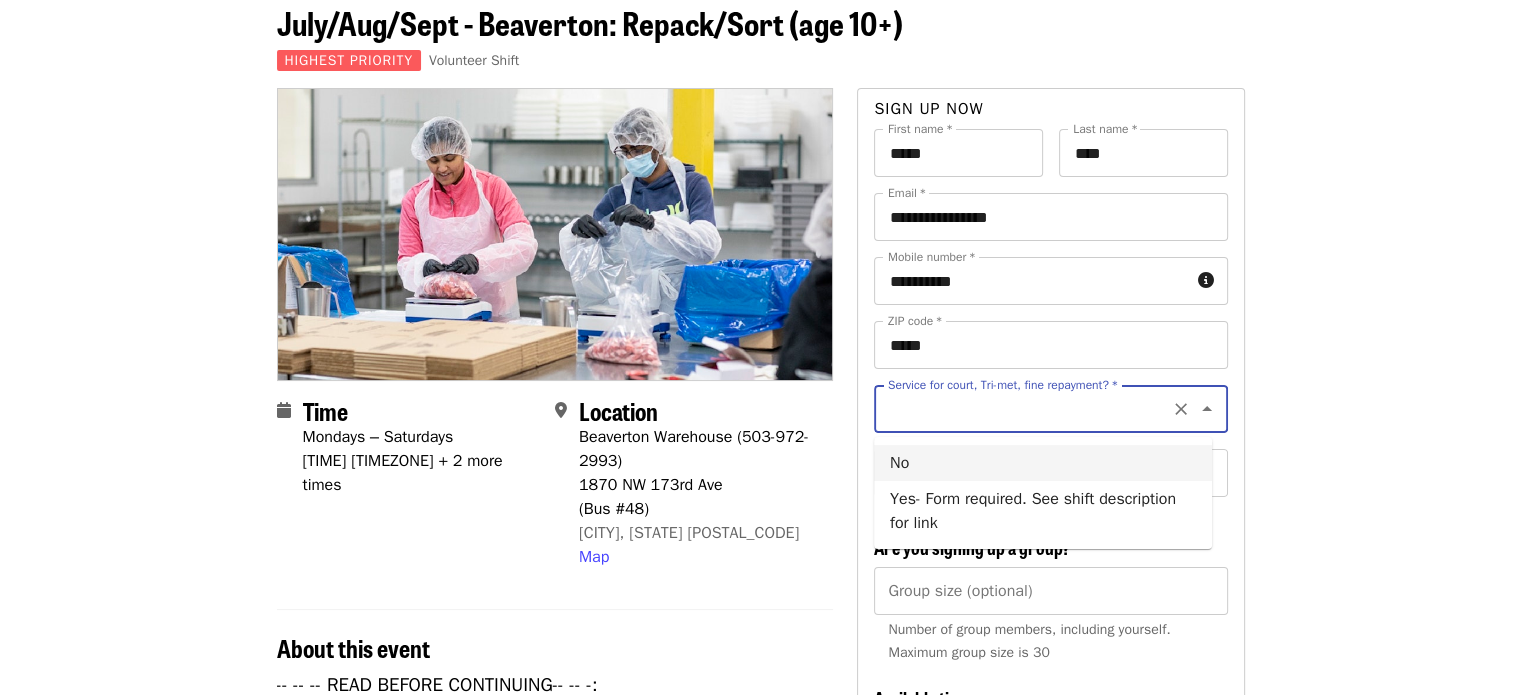 click on "No" at bounding box center [1043, 463] 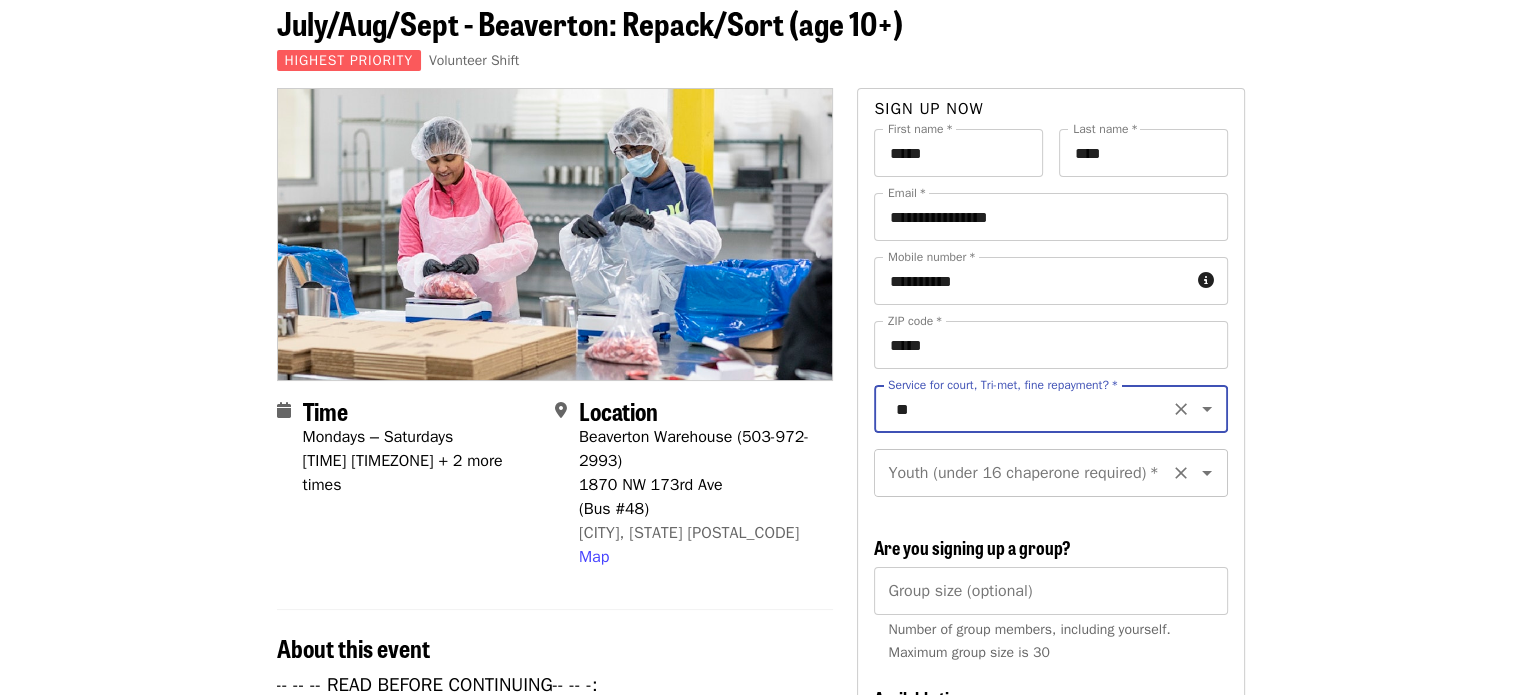 click on "Youth (under 16 chaperone required)   *" at bounding box center (1026, 473) 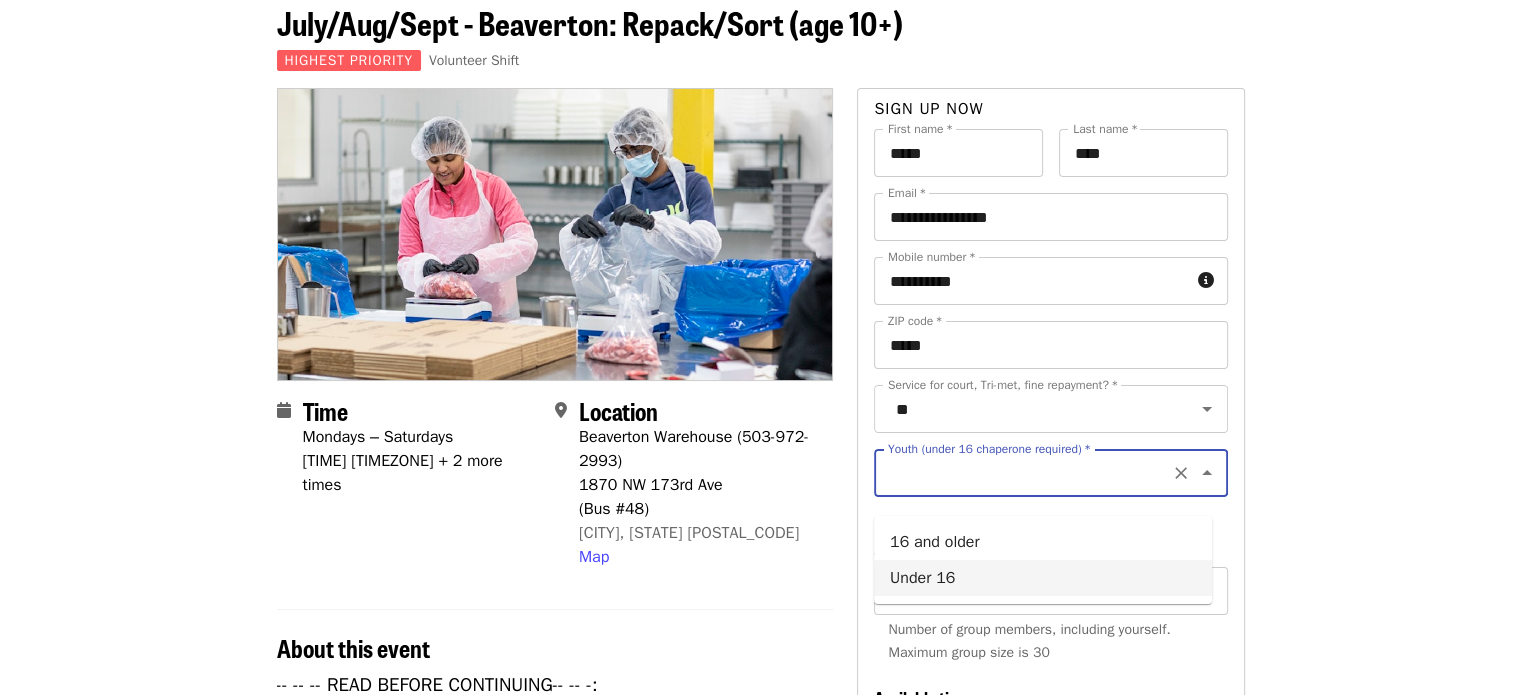 click on "Under 16" at bounding box center [1043, 578] 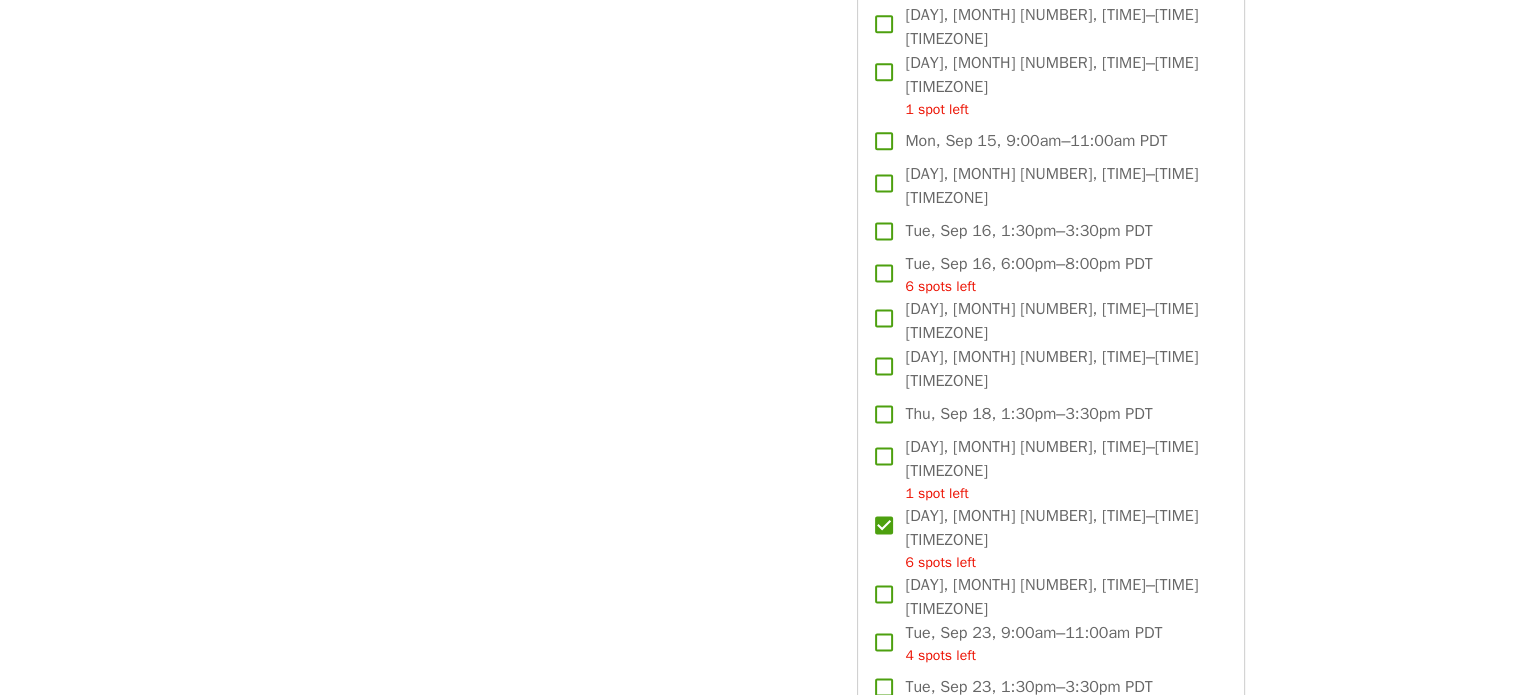 scroll, scrollTop: 2800, scrollLeft: 0, axis: vertical 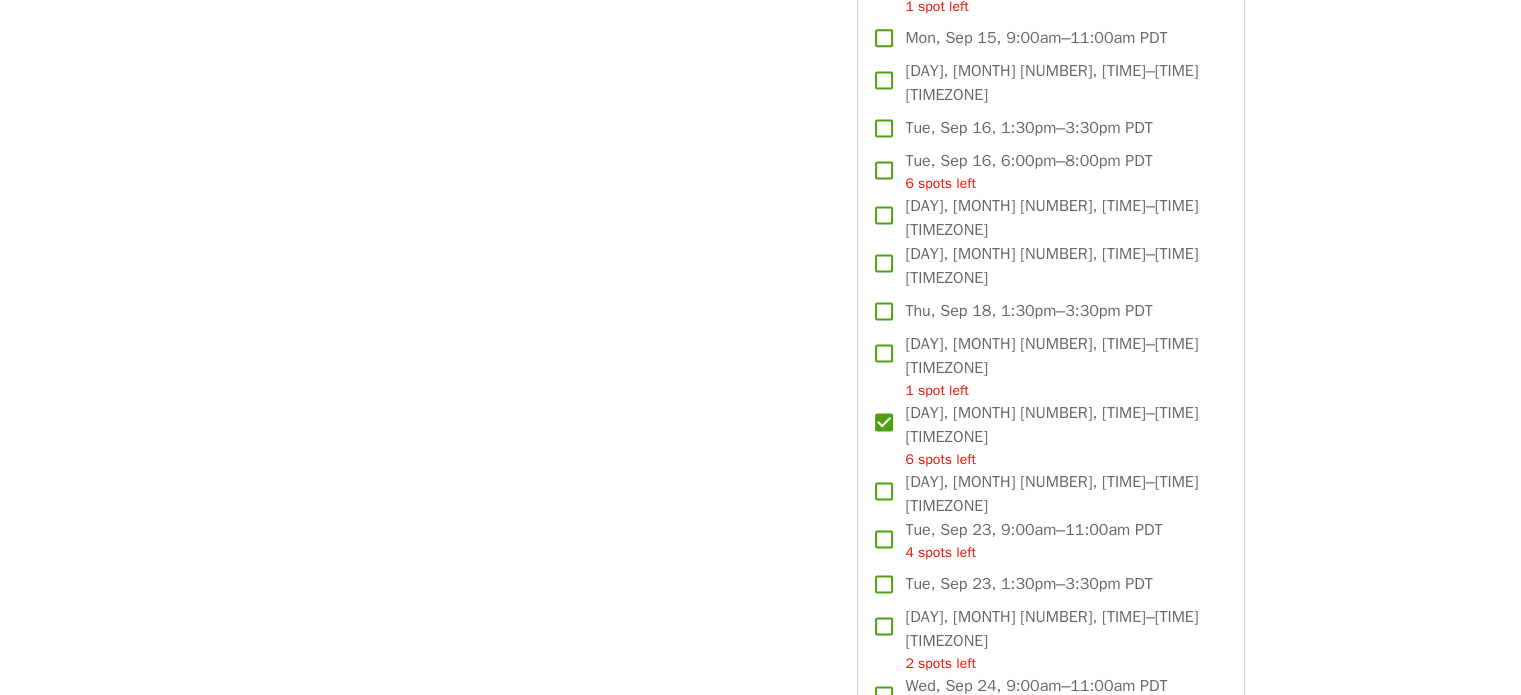 click on "Attend as [PERSON]" at bounding box center (1050, 1071) 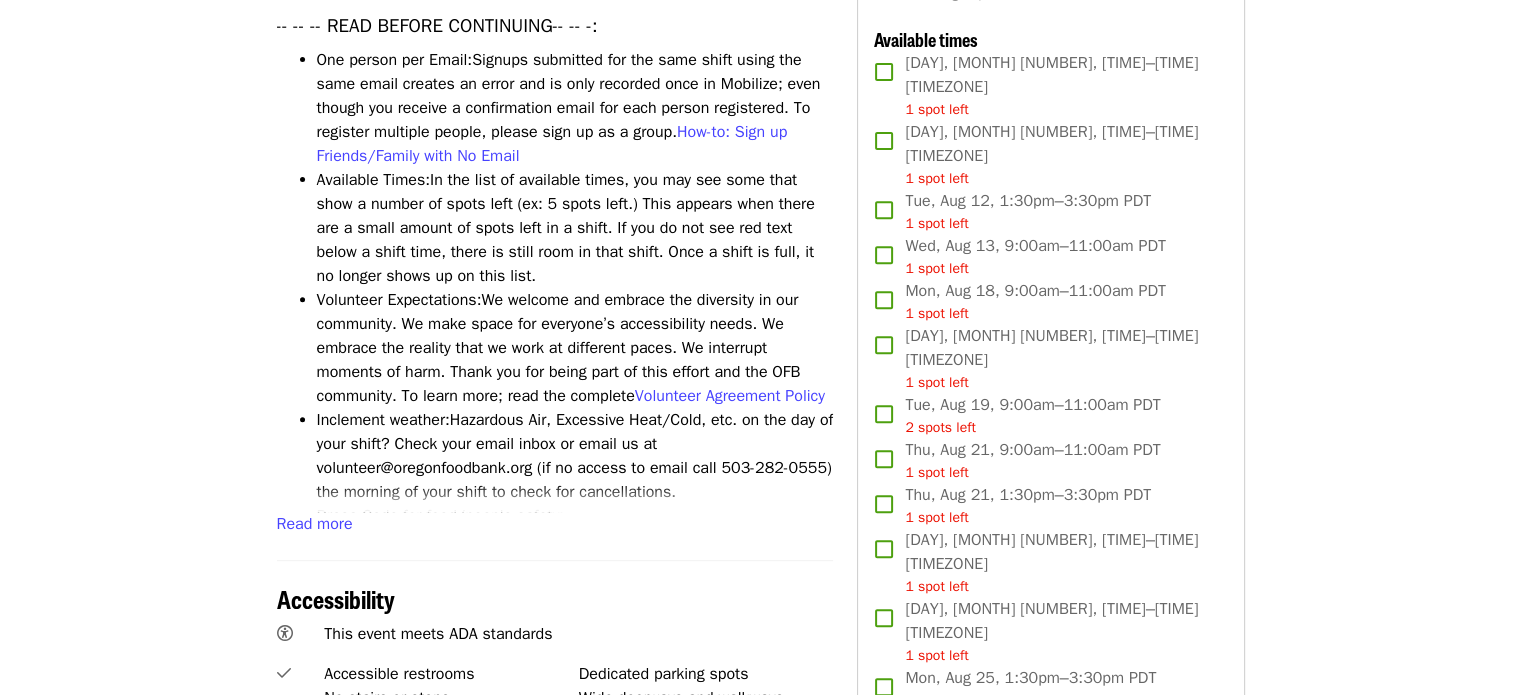 scroll, scrollTop: 600, scrollLeft: 0, axis: vertical 